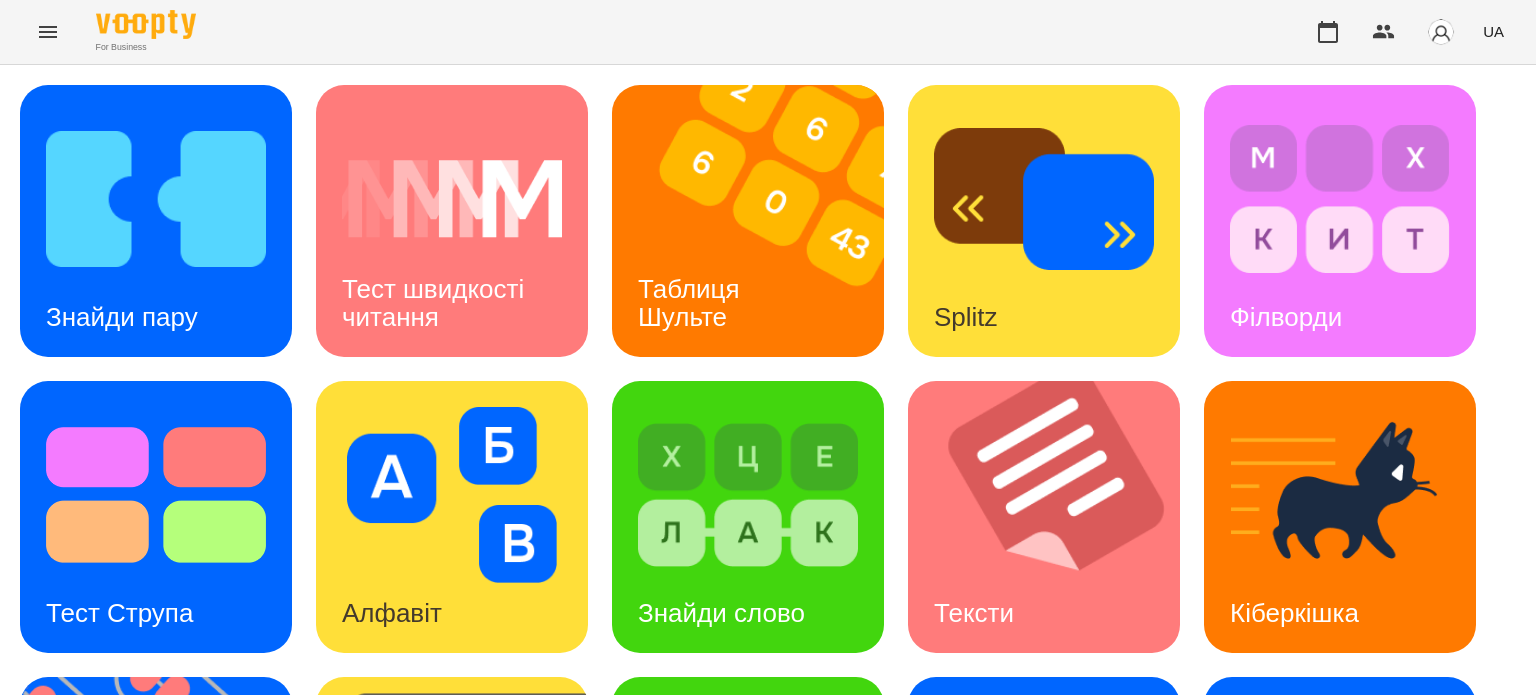 scroll, scrollTop: 0, scrollLeft: 0, axis: both 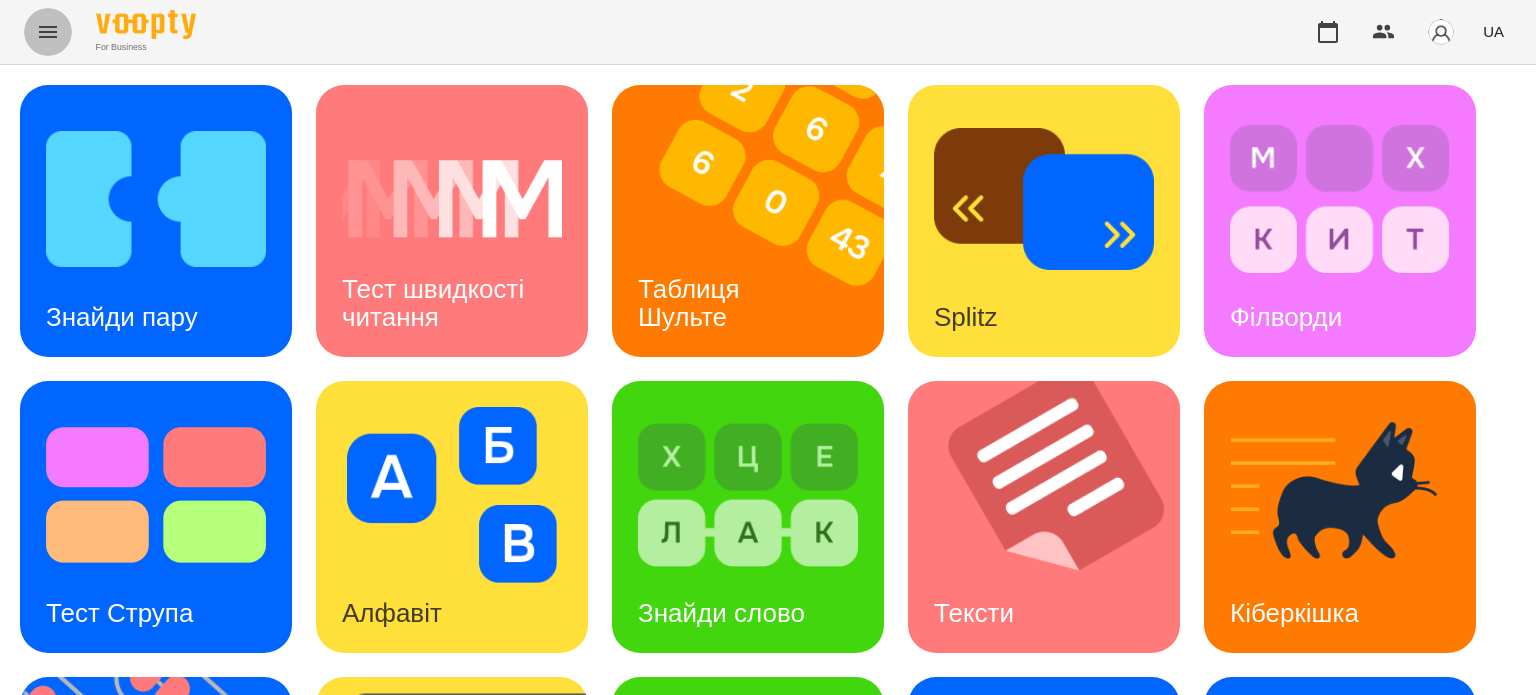 click 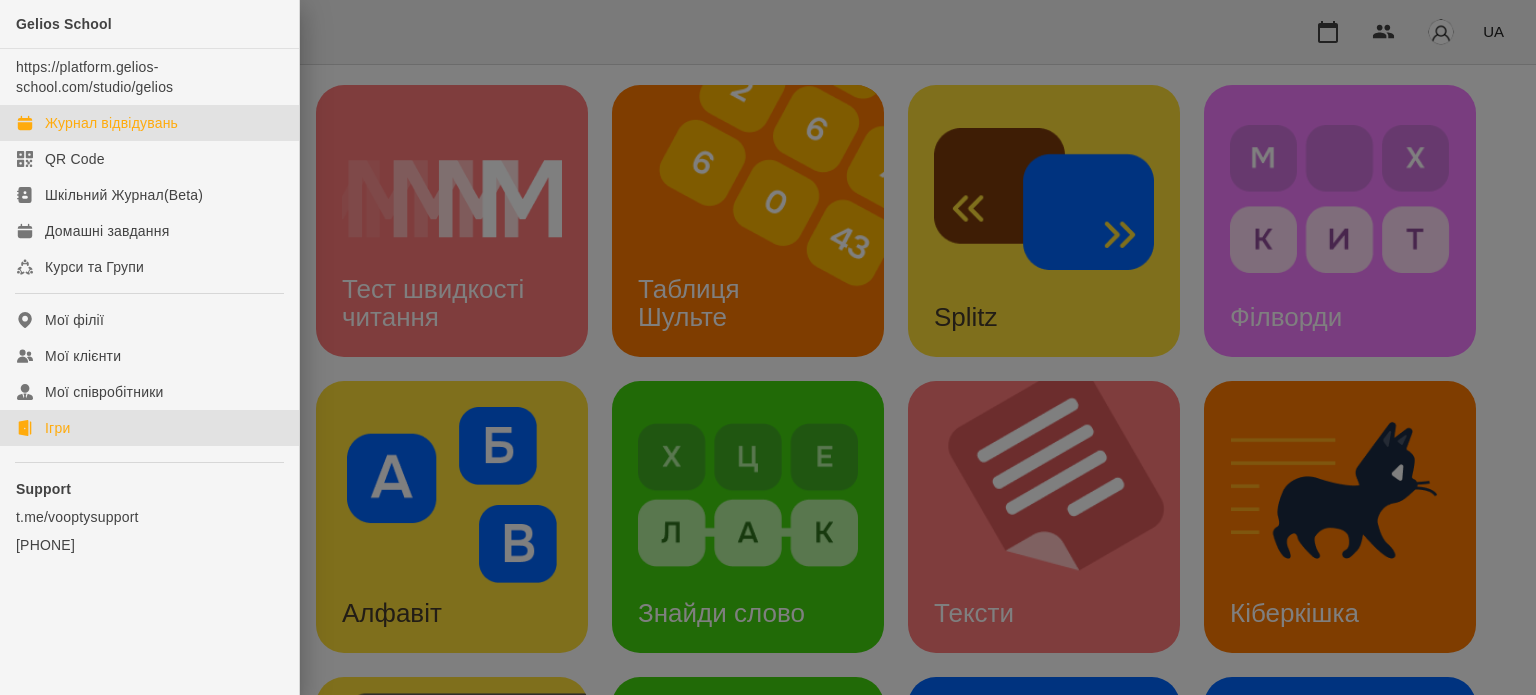 click on "Журнал відвідувань" at bounding box center [111, 123] 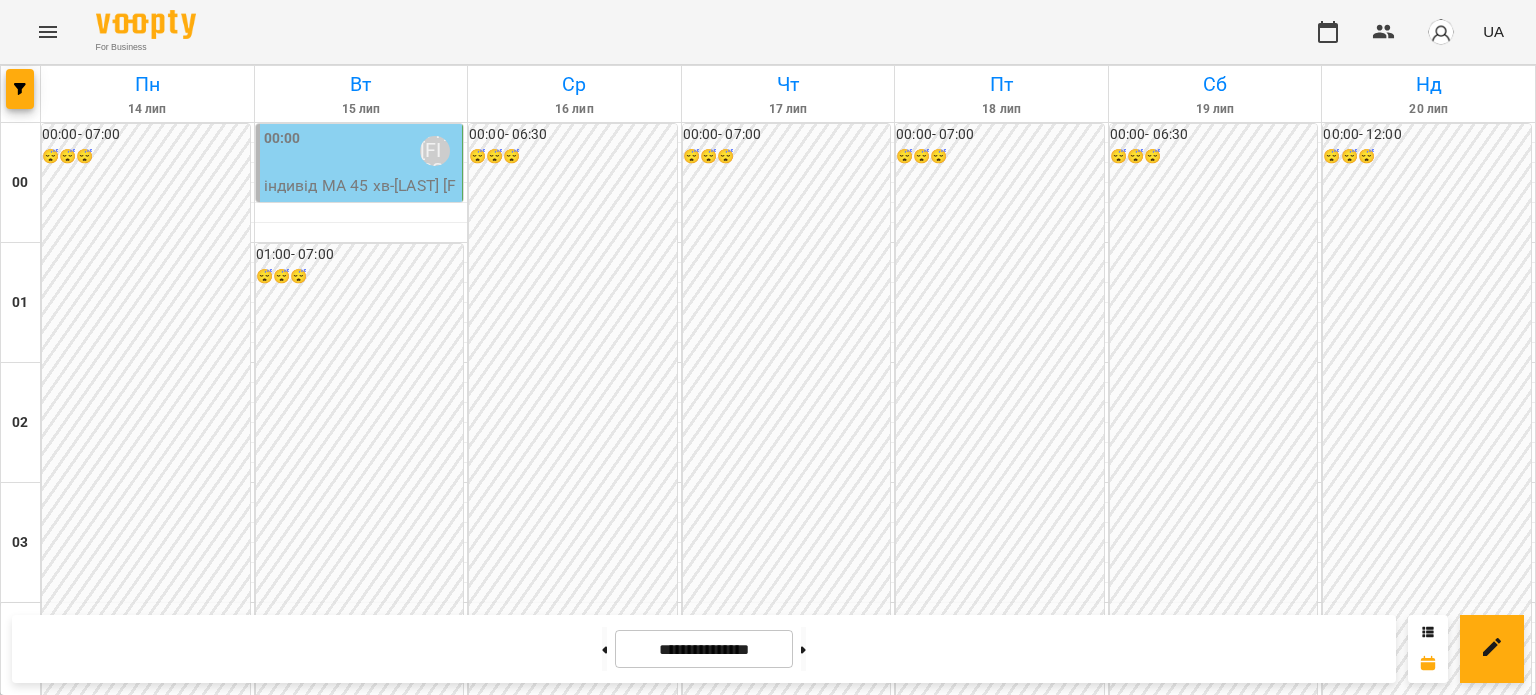 scroll, scrollTop: 0, scrollLeft: 0, axis: both 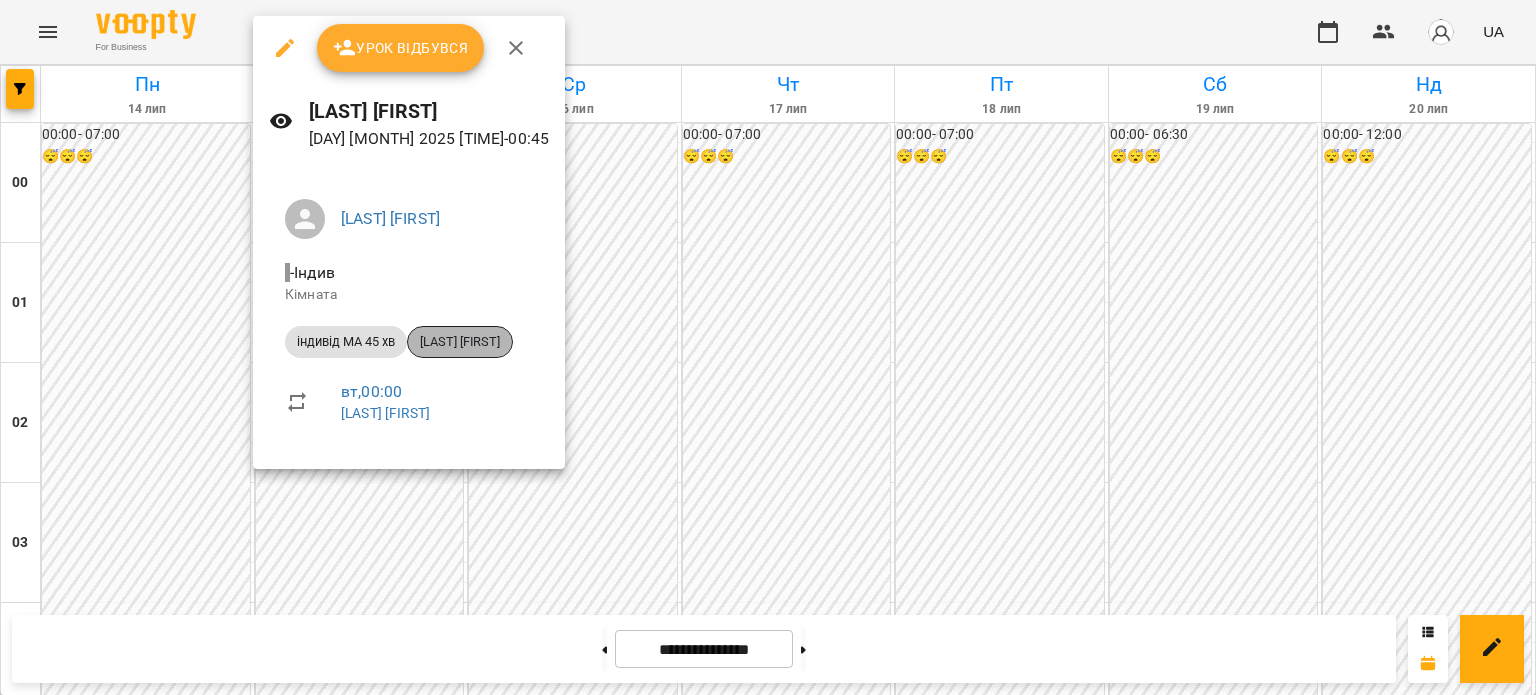 click on "[LAST] [FIRST]" at bounding box center [460, 342] 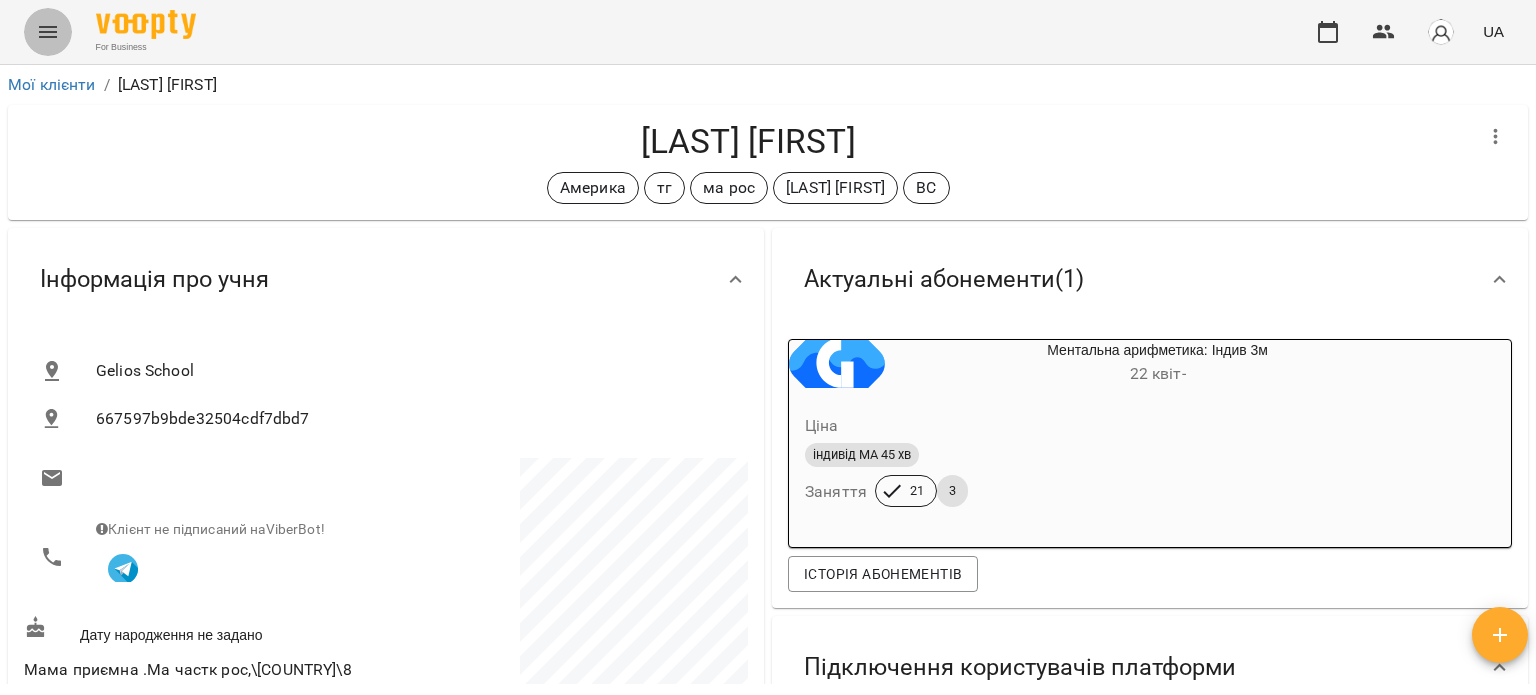click 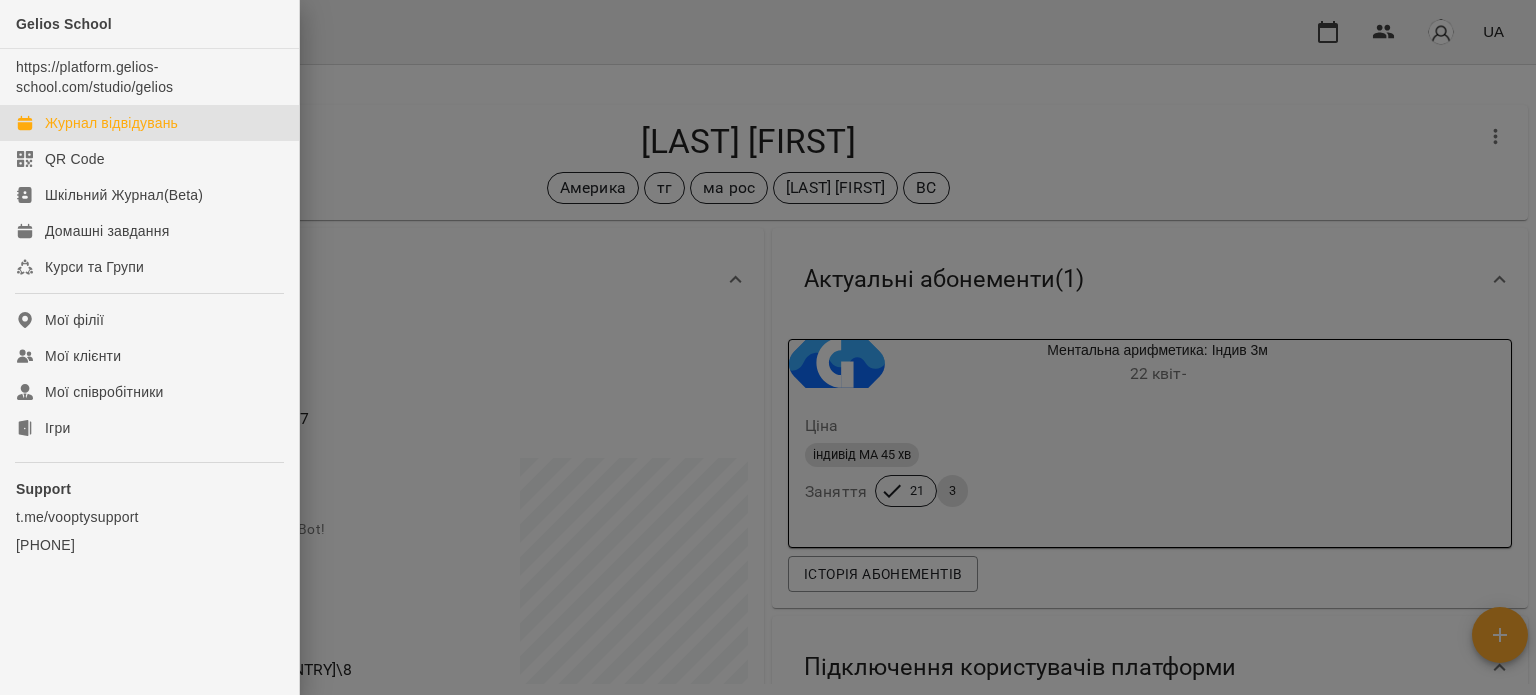 click on "Журнал відвідувань" at bounding box center (111, 123) 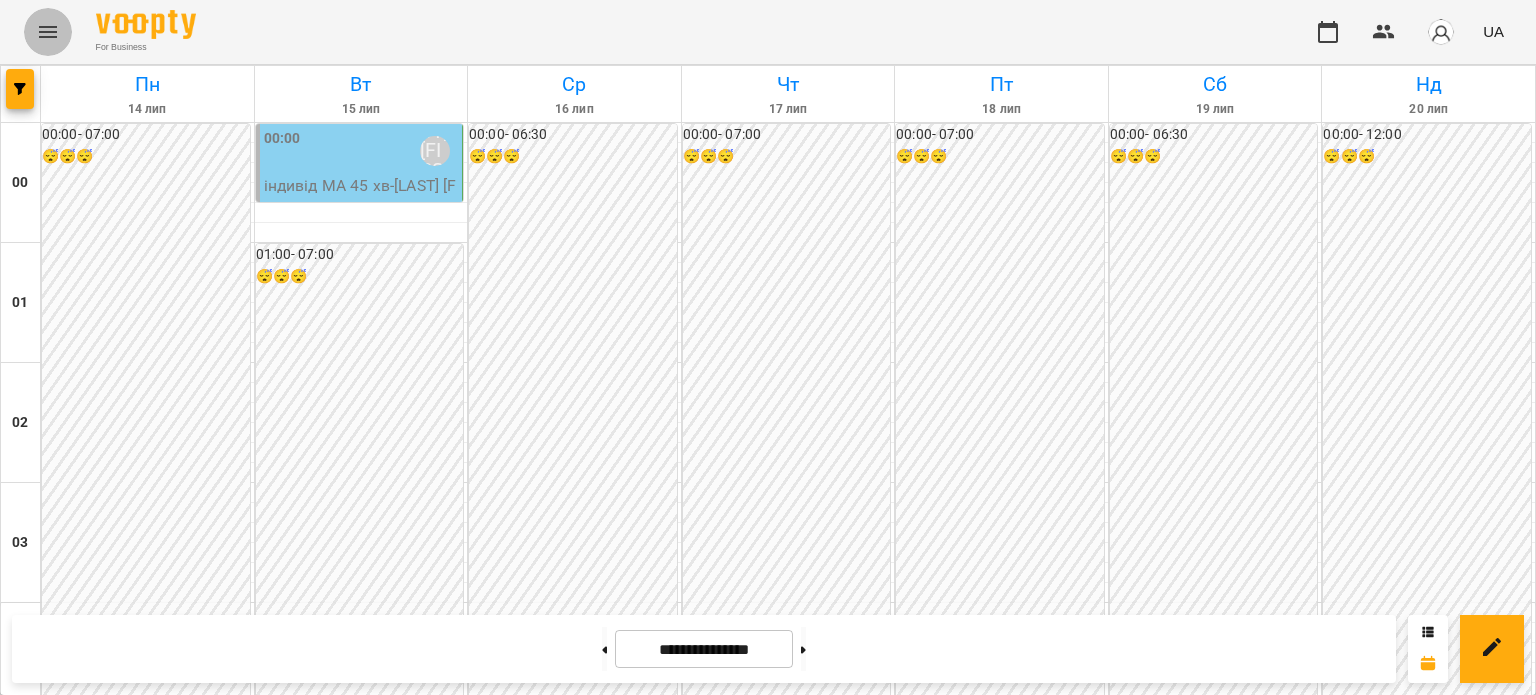 click 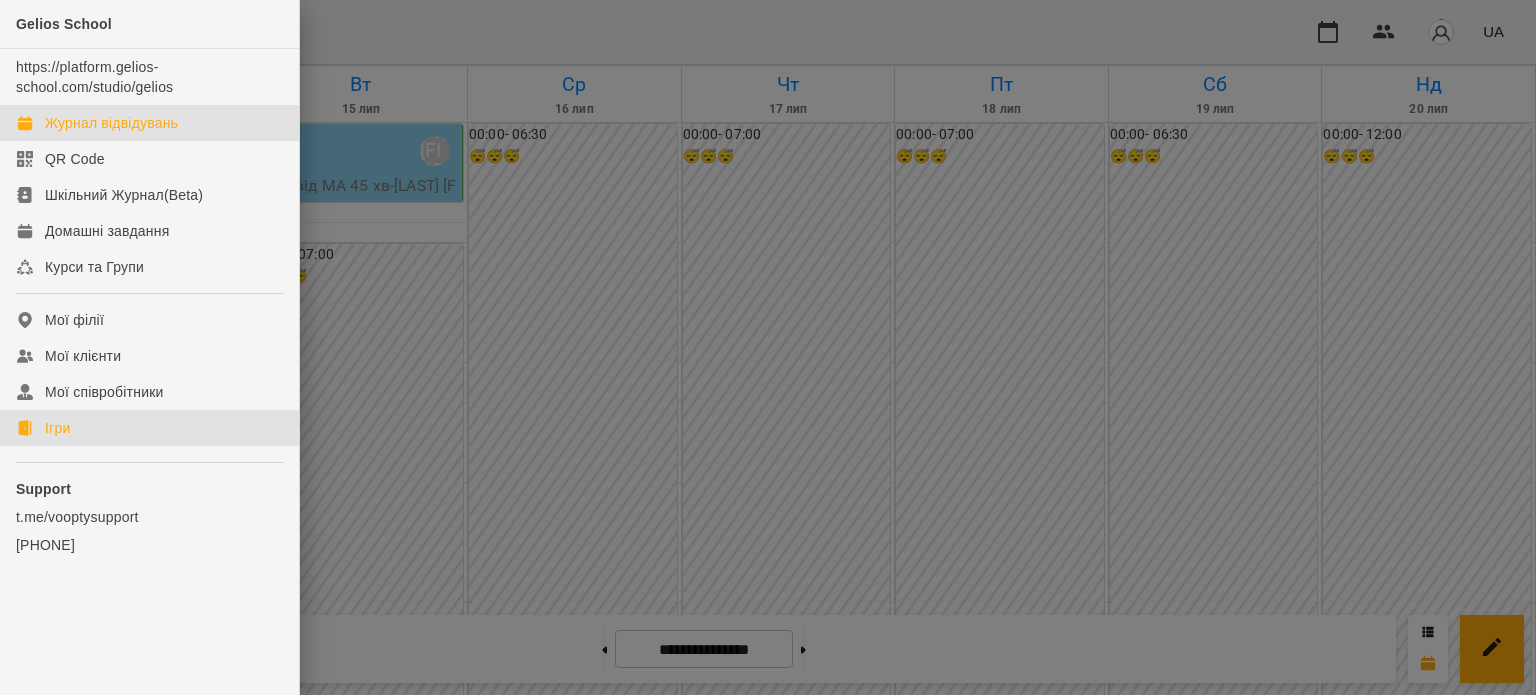 click on "Ігри" at bounding box center [57, 428] 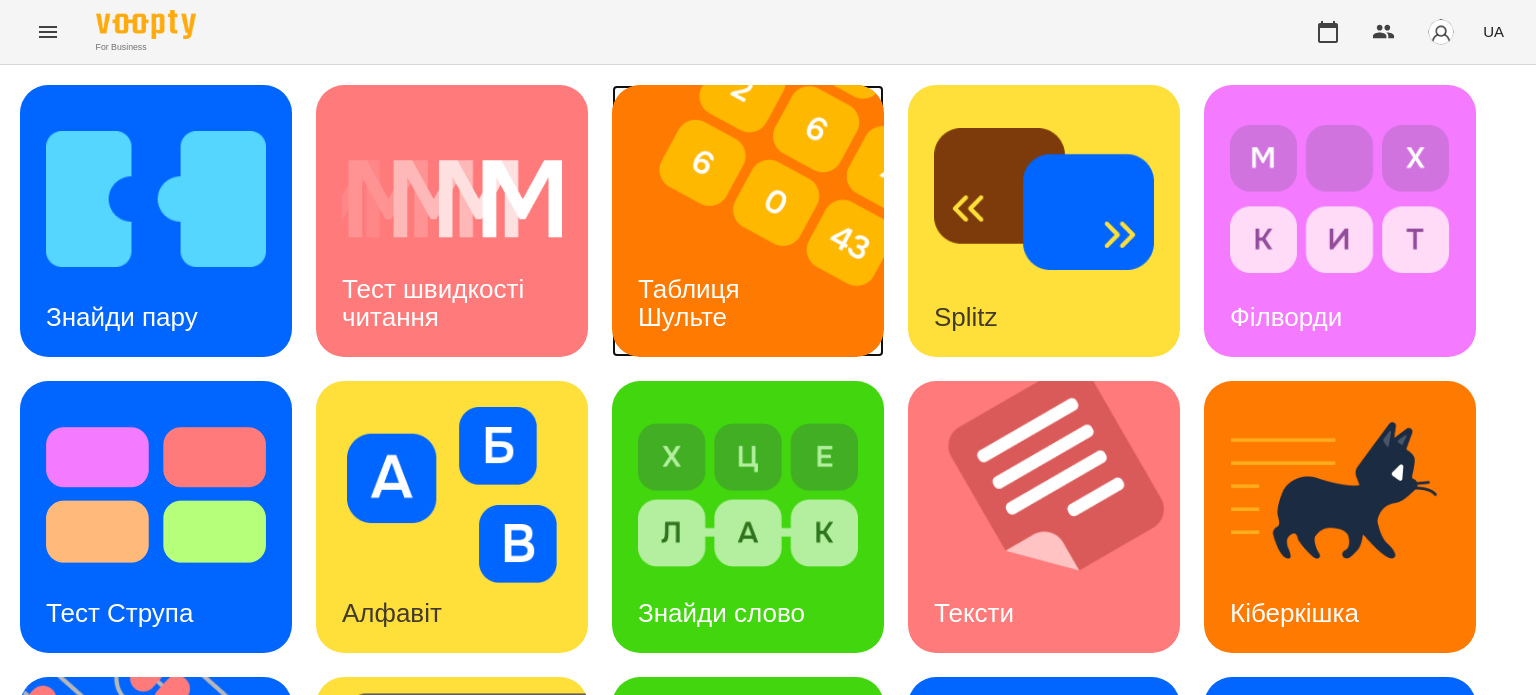 click on "Таблиця
Шульте" at bounding box center (692, 302) 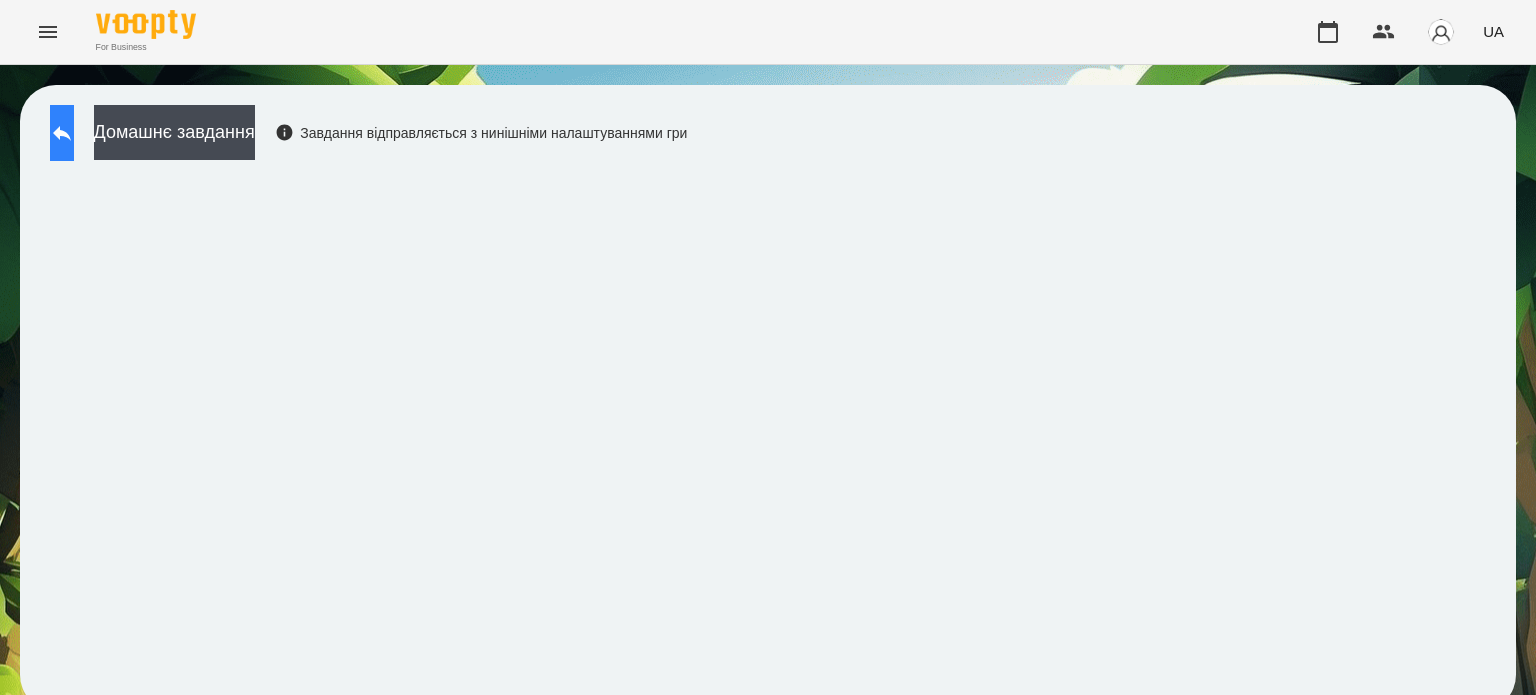 click 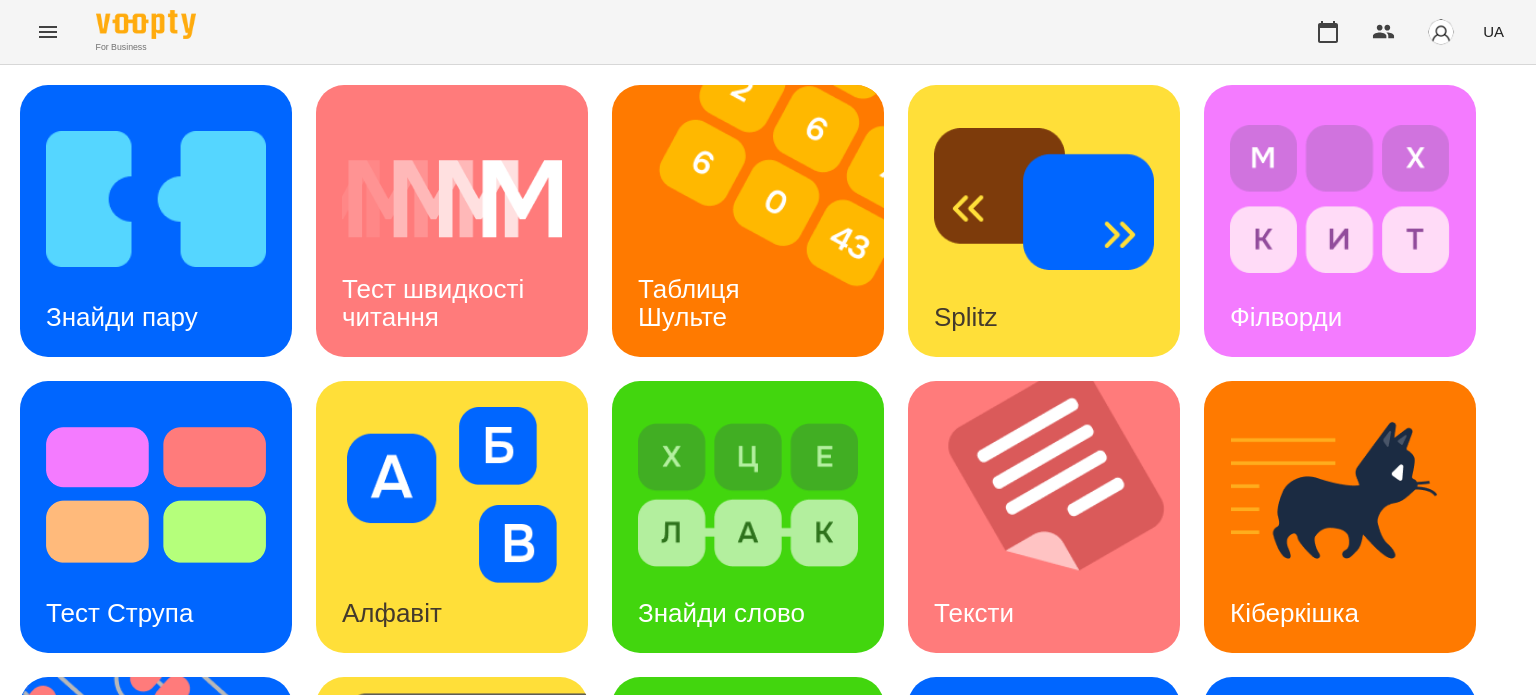scroll, scrollTop: 569, scrollLeft: 0, axis: vertical 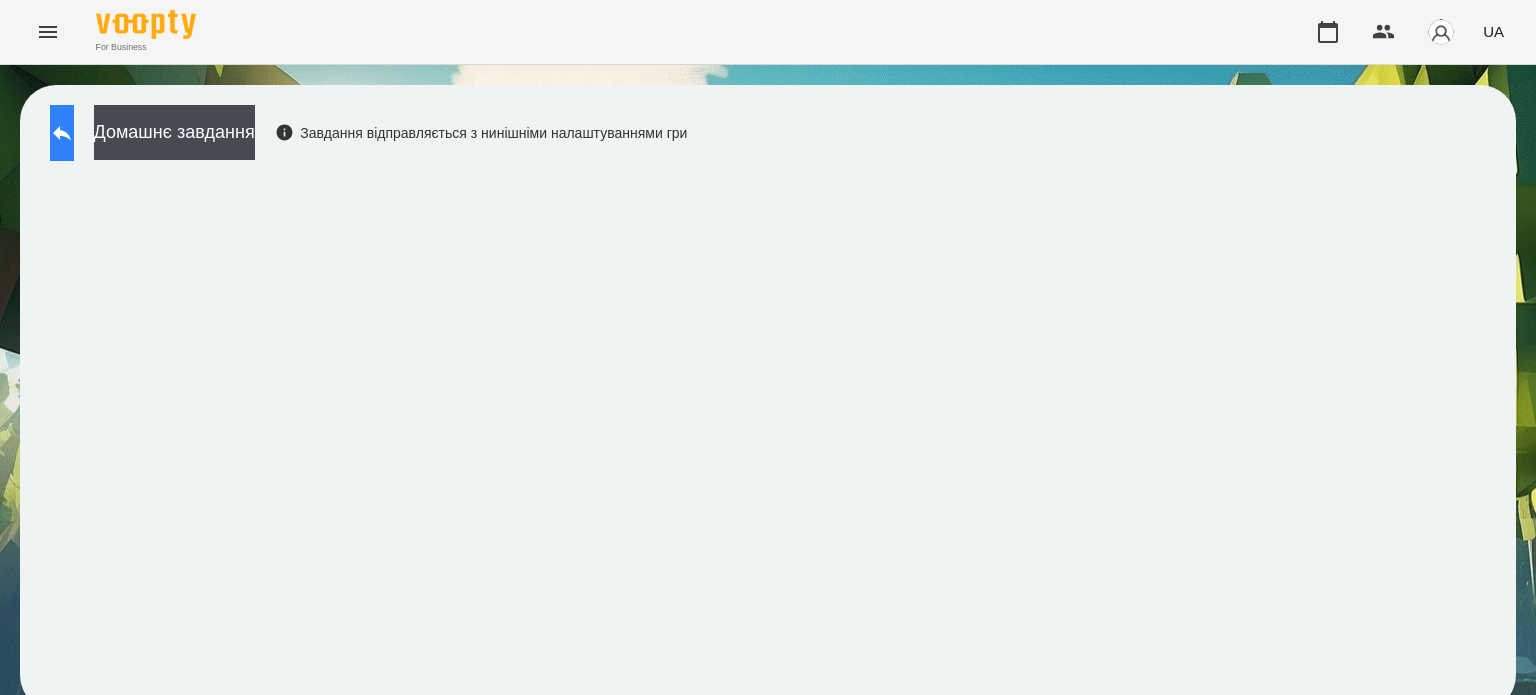 click 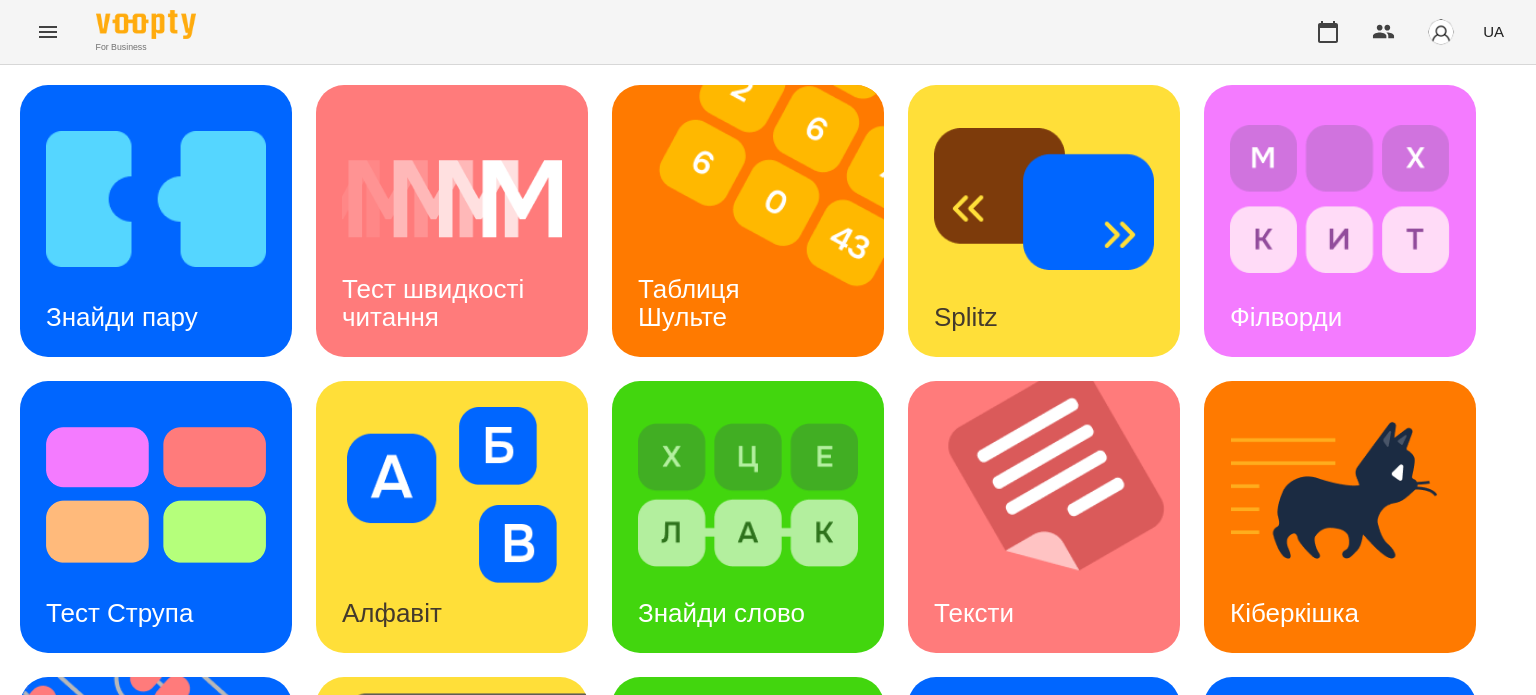 scroll, scrollTop: 569, scrollLeft: 0, axis: vertical 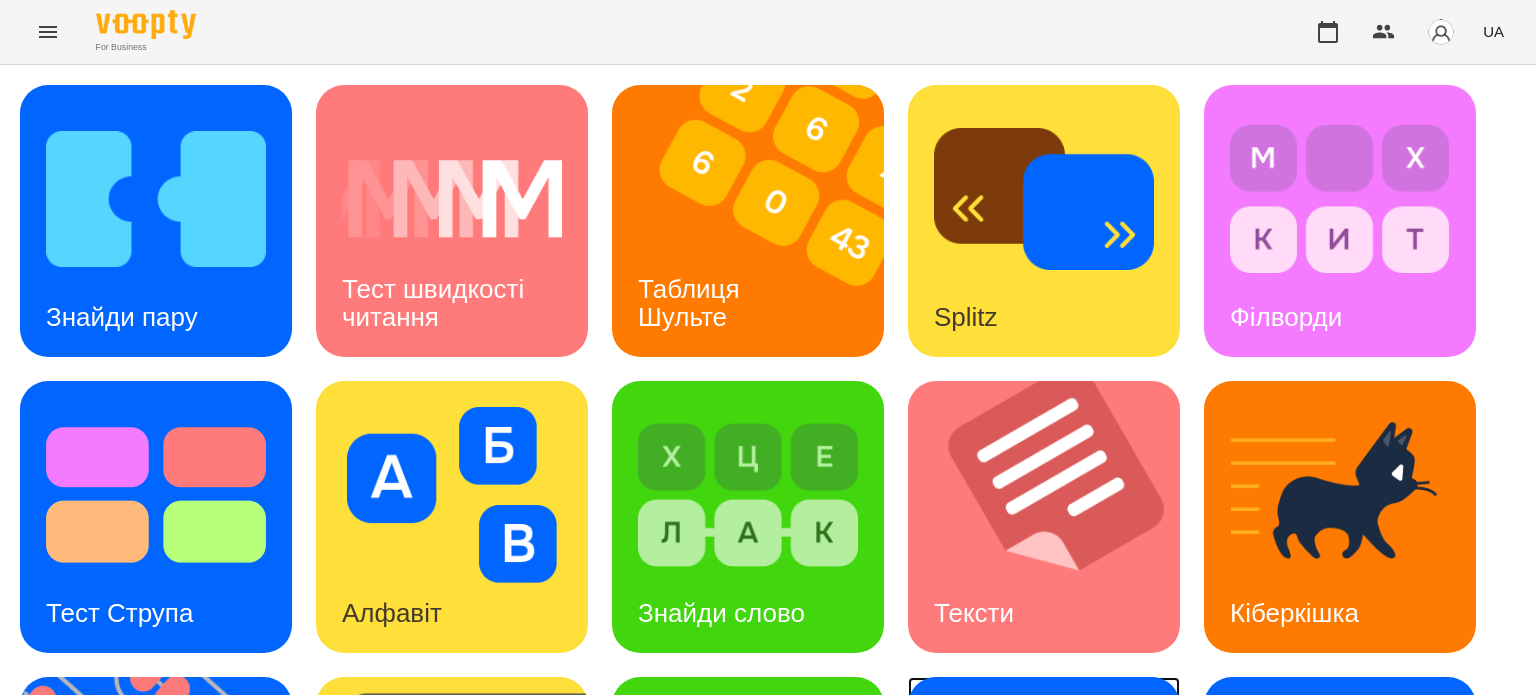 click on "Мнемотехніка" at bounding box center (1017, 909) 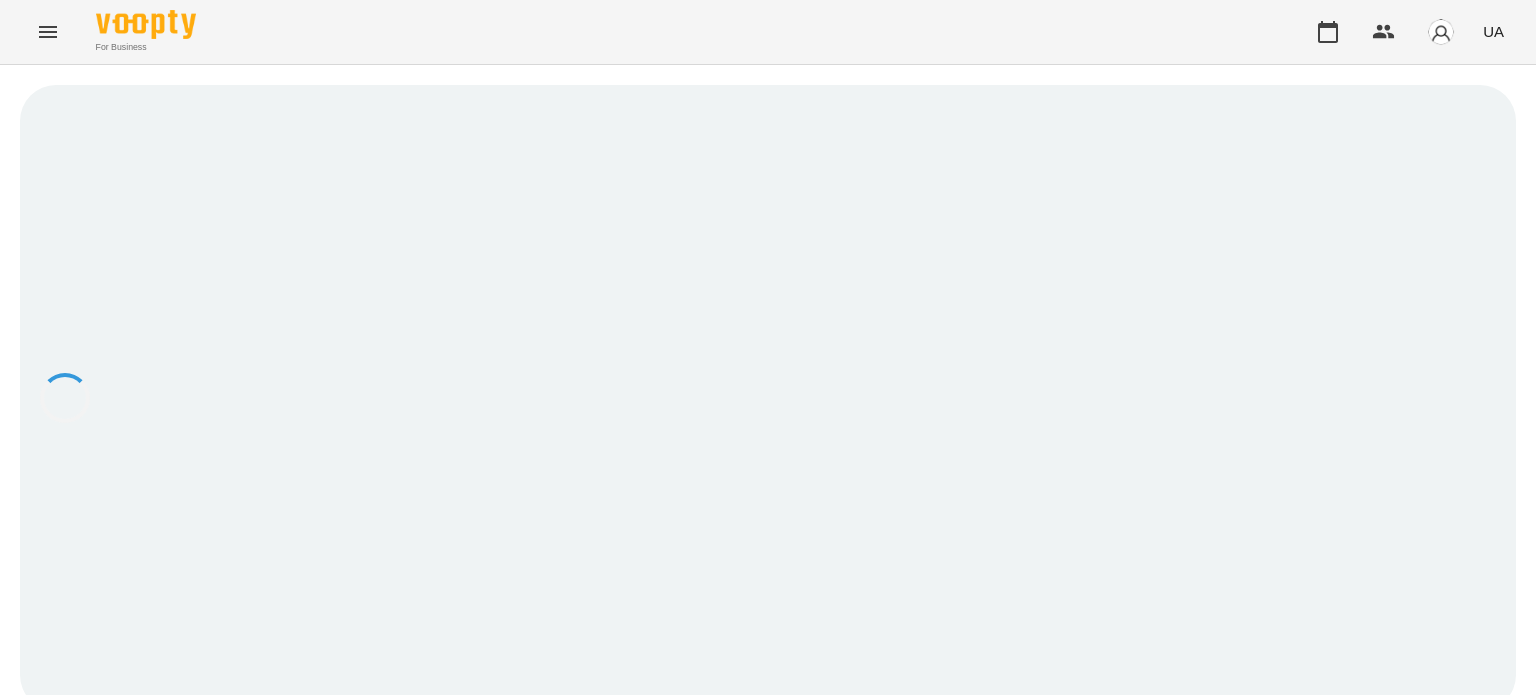 scroll, scrollTop: 0, scrollLeft: 0, axis: both 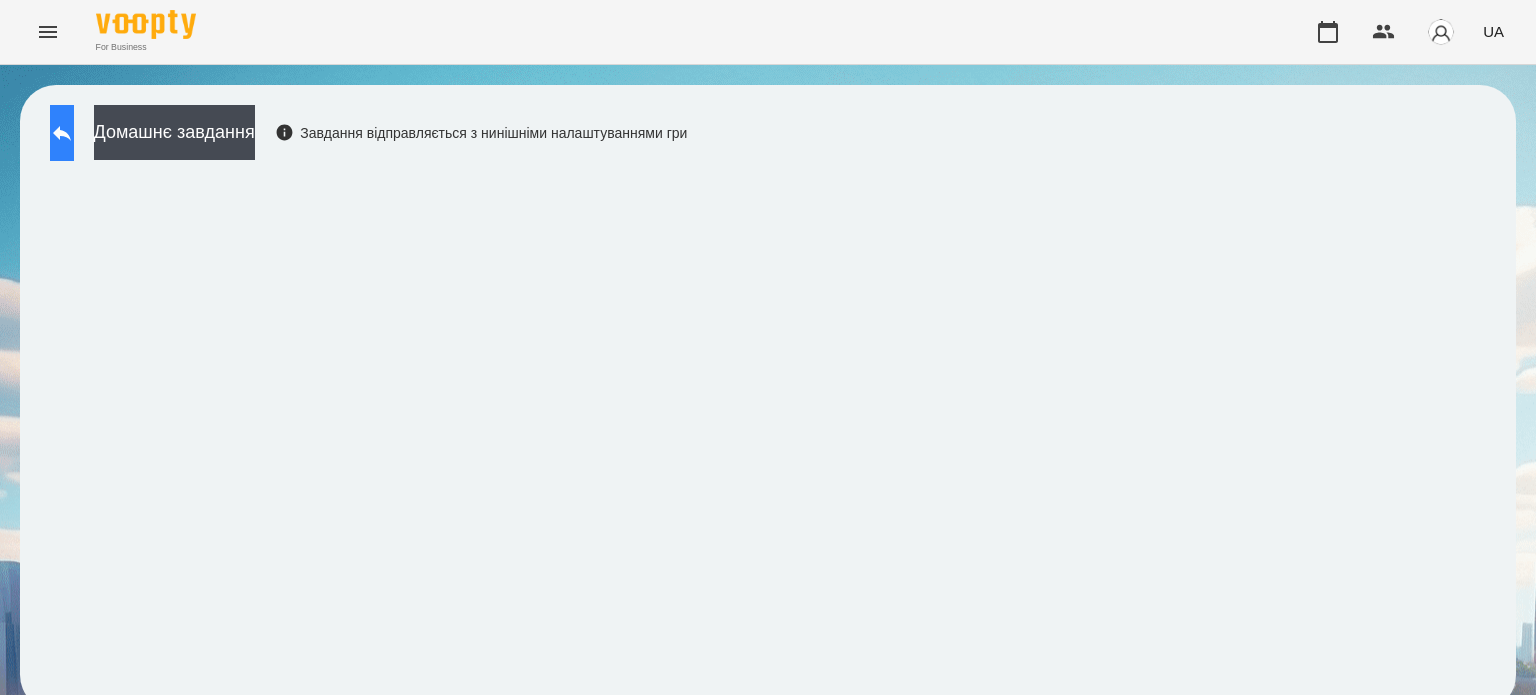 click 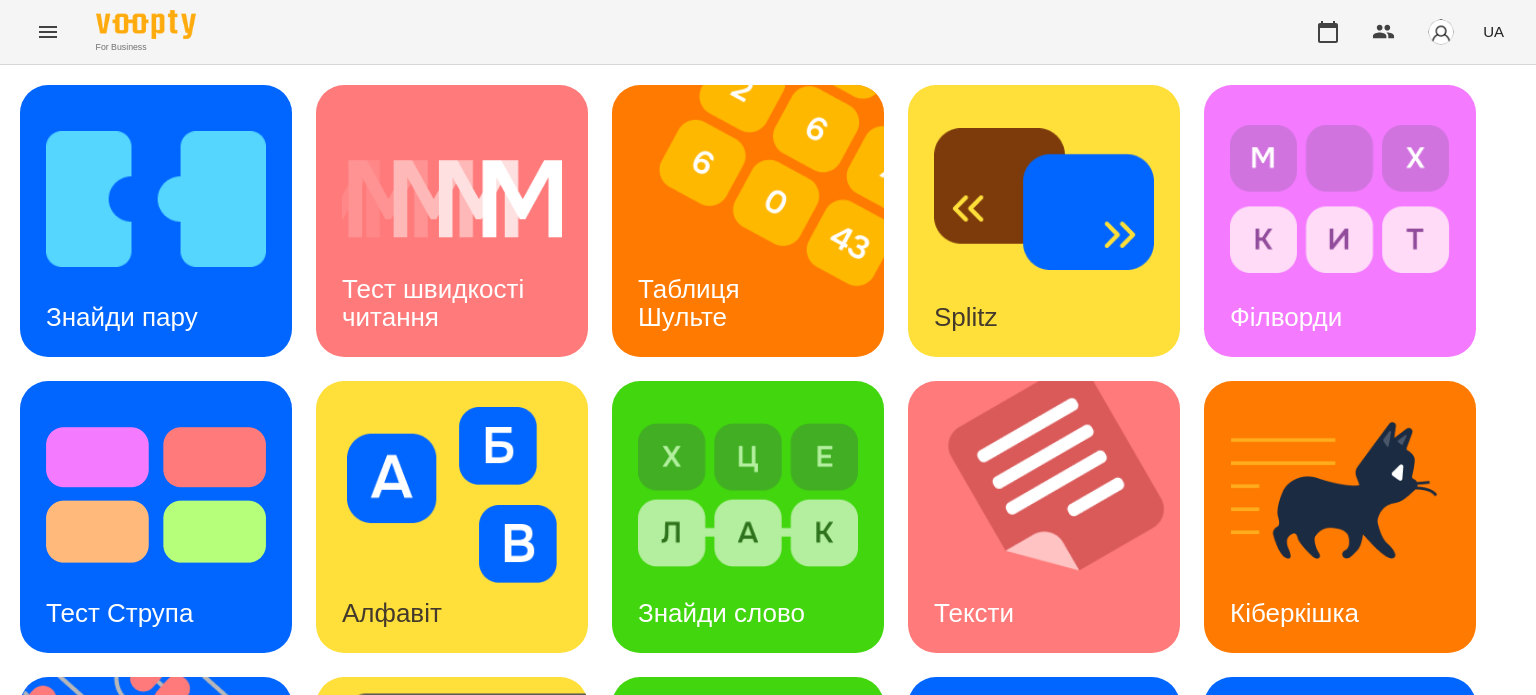 scroll, scrollTop: 569, scrollLeft: 0, axis: vertical 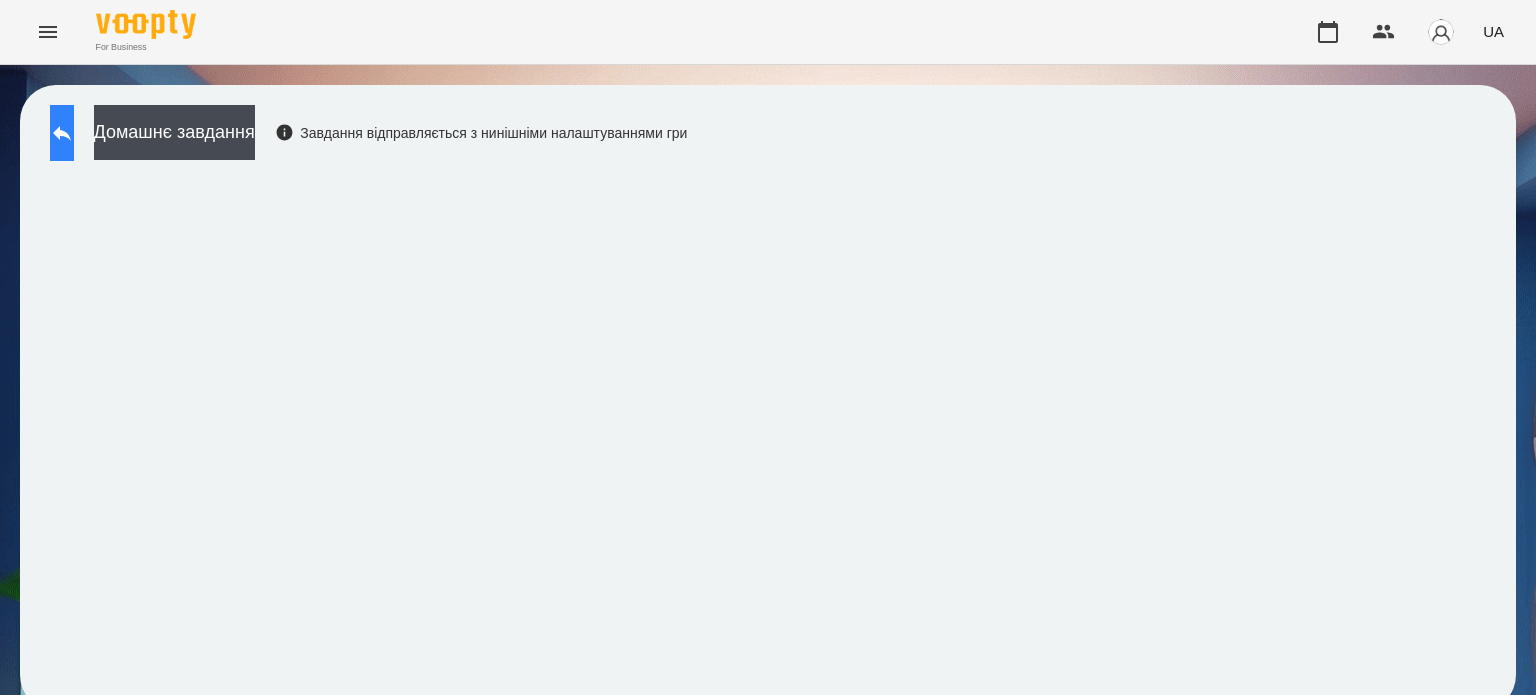 click 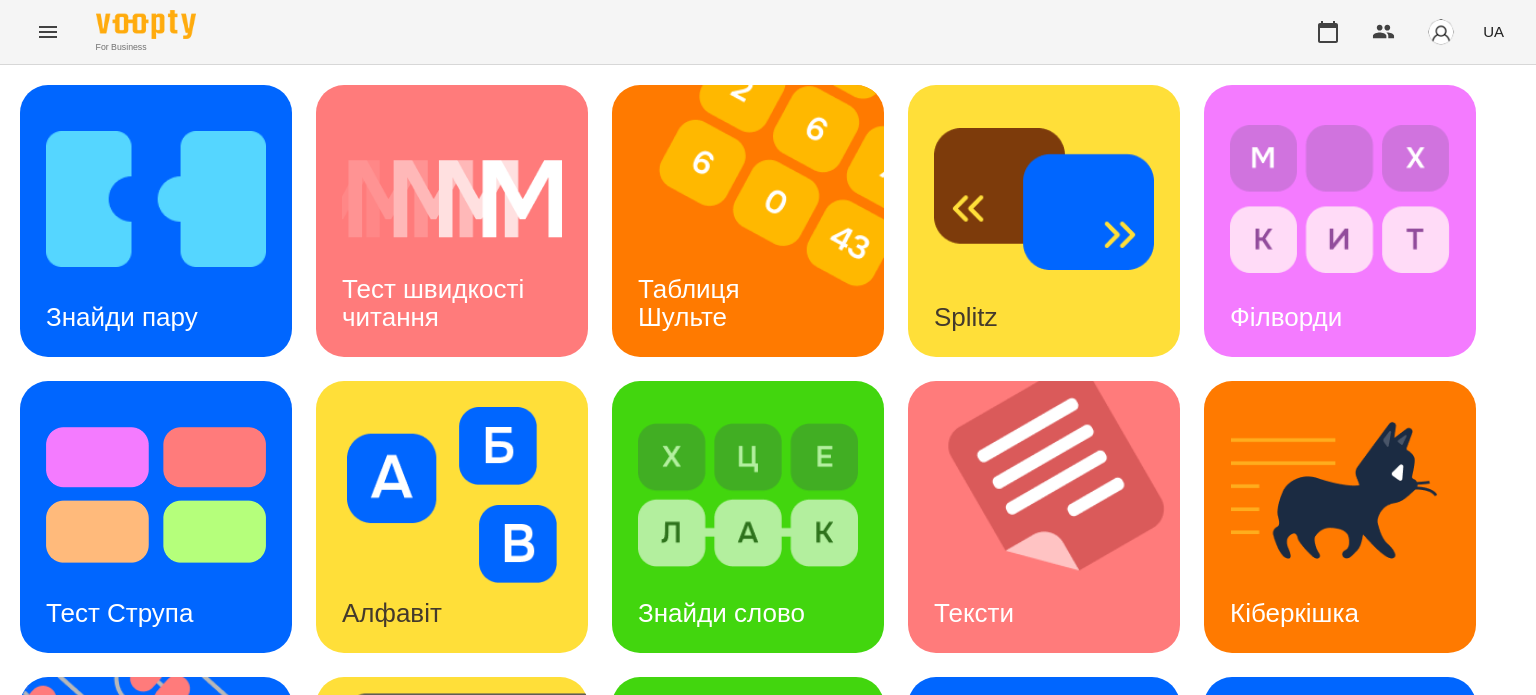 scroll, scrollTop: 469, scrollLeft: 0, axis: vertical 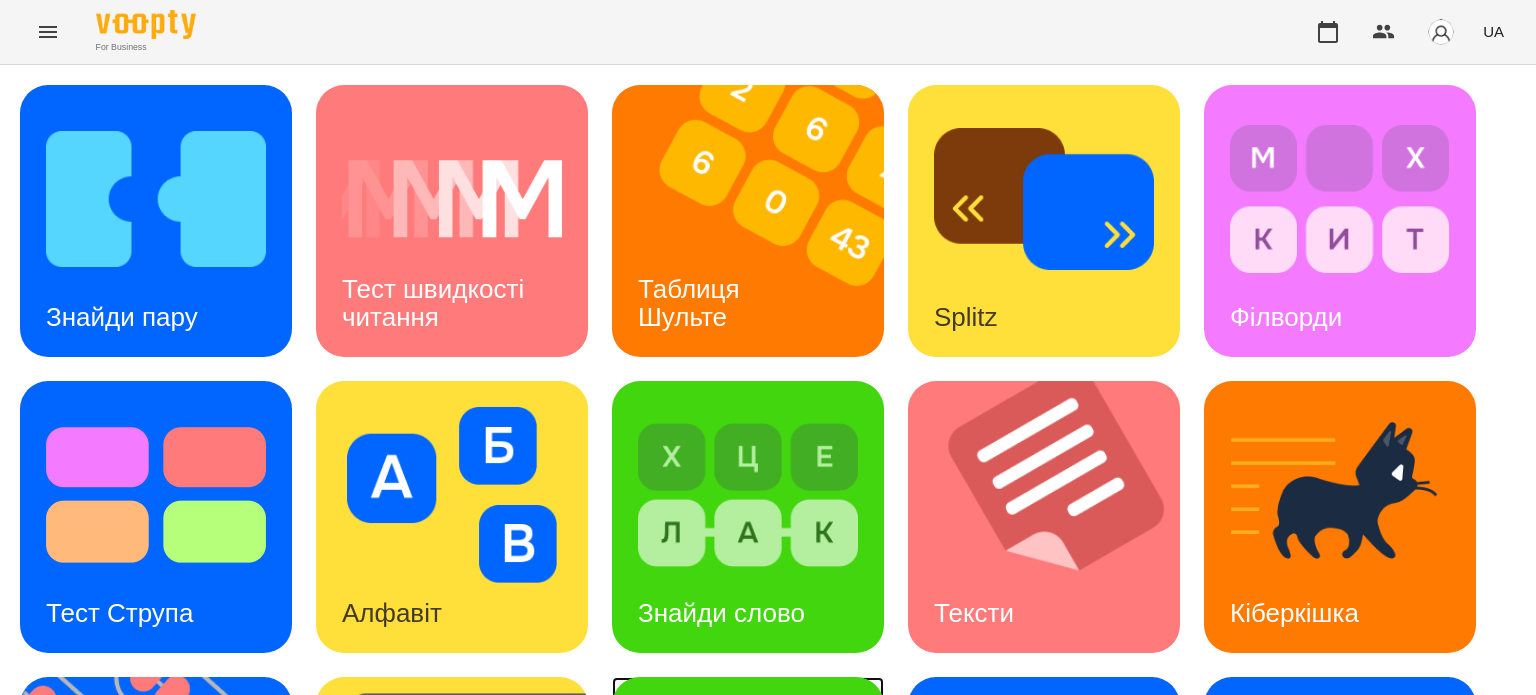 click on "Знайди
Кіберкішку" at bounding box center (701, 894) 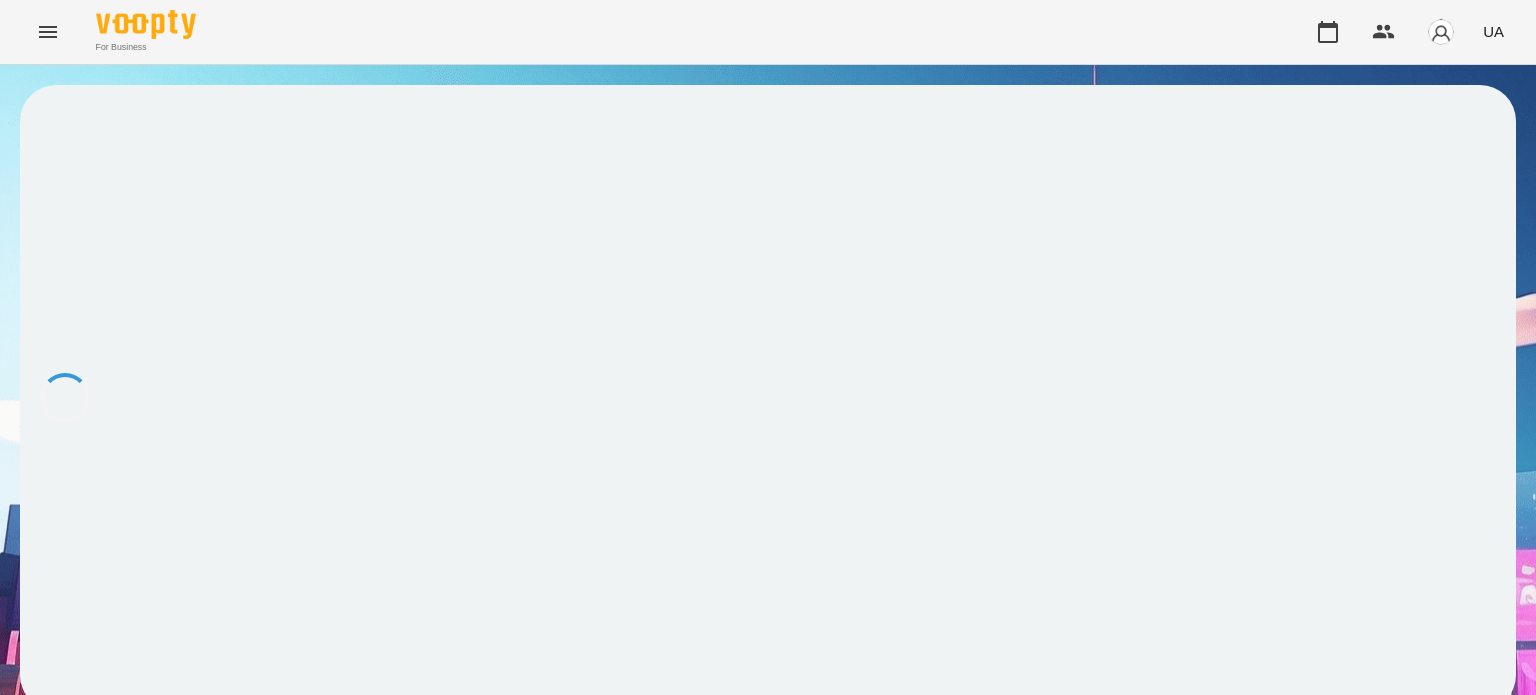 scroll, scrollTop: 0, scrollLeft: 0, axis: both 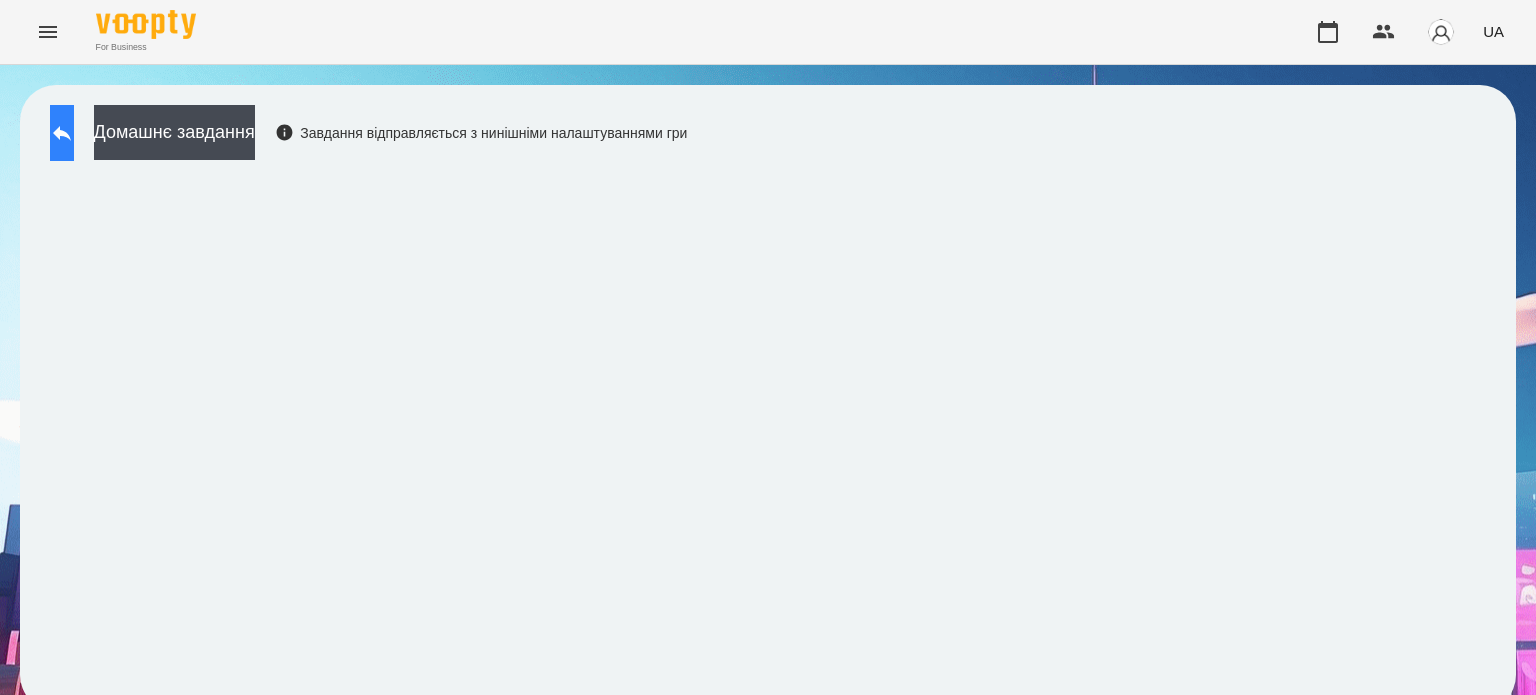 click 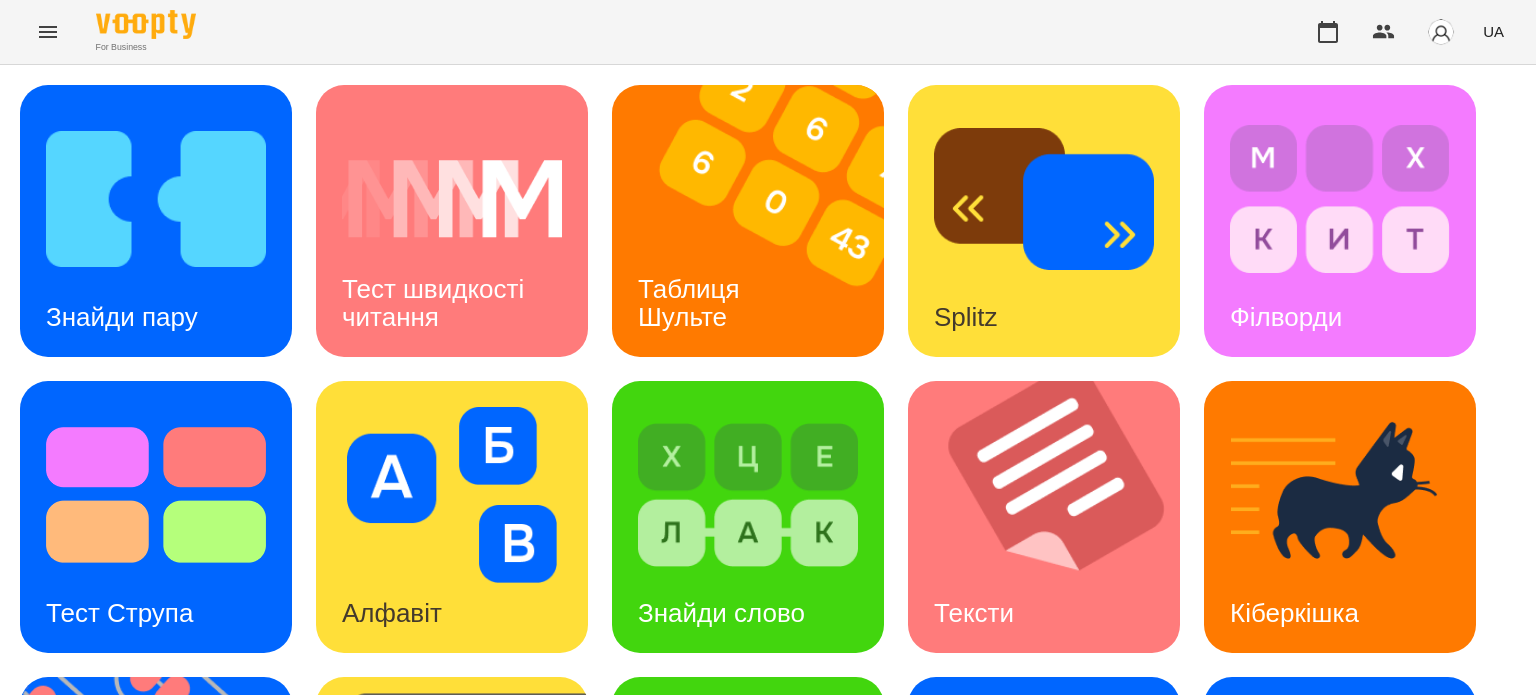 scroll, scrollTop: 569, scrollLeft: 0, axis: vertical 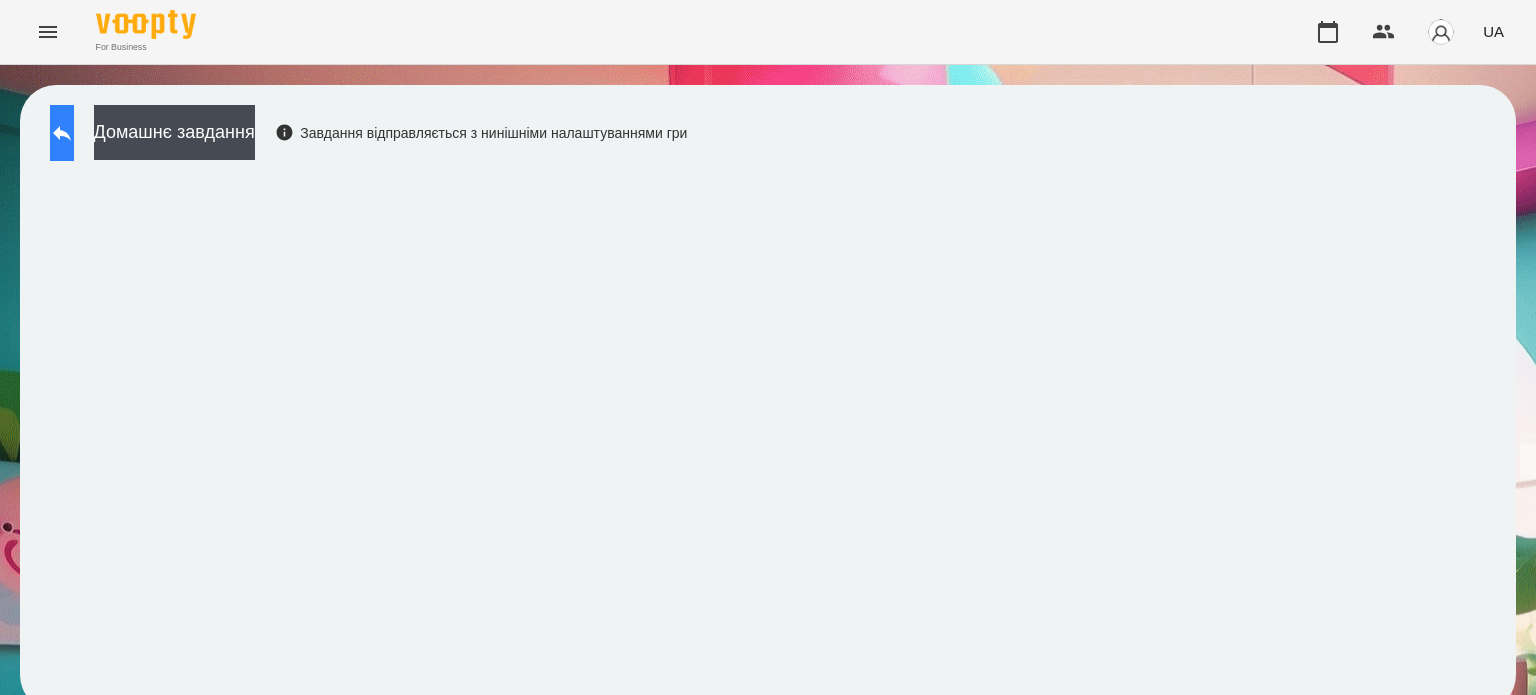 click 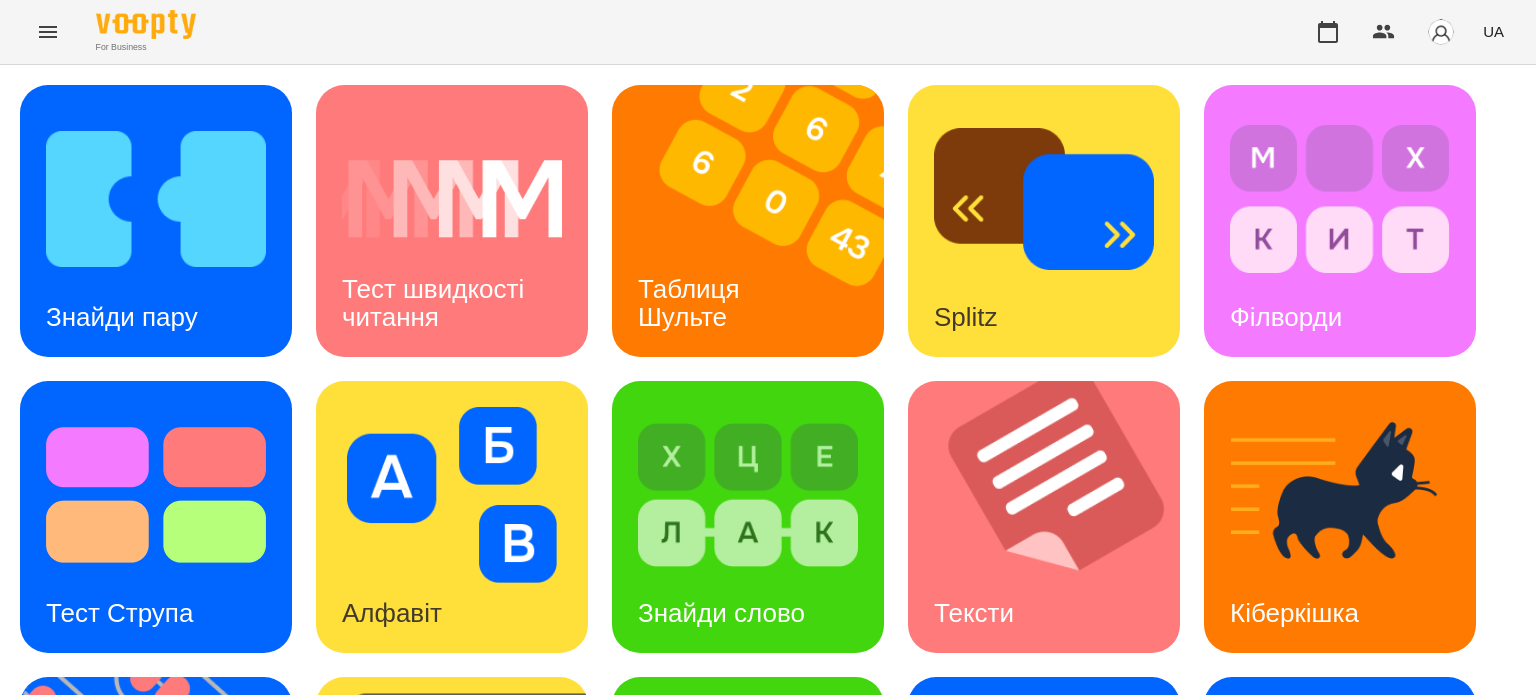 scroll, scrollTop: 0, scrollLeft: 0, axis: both 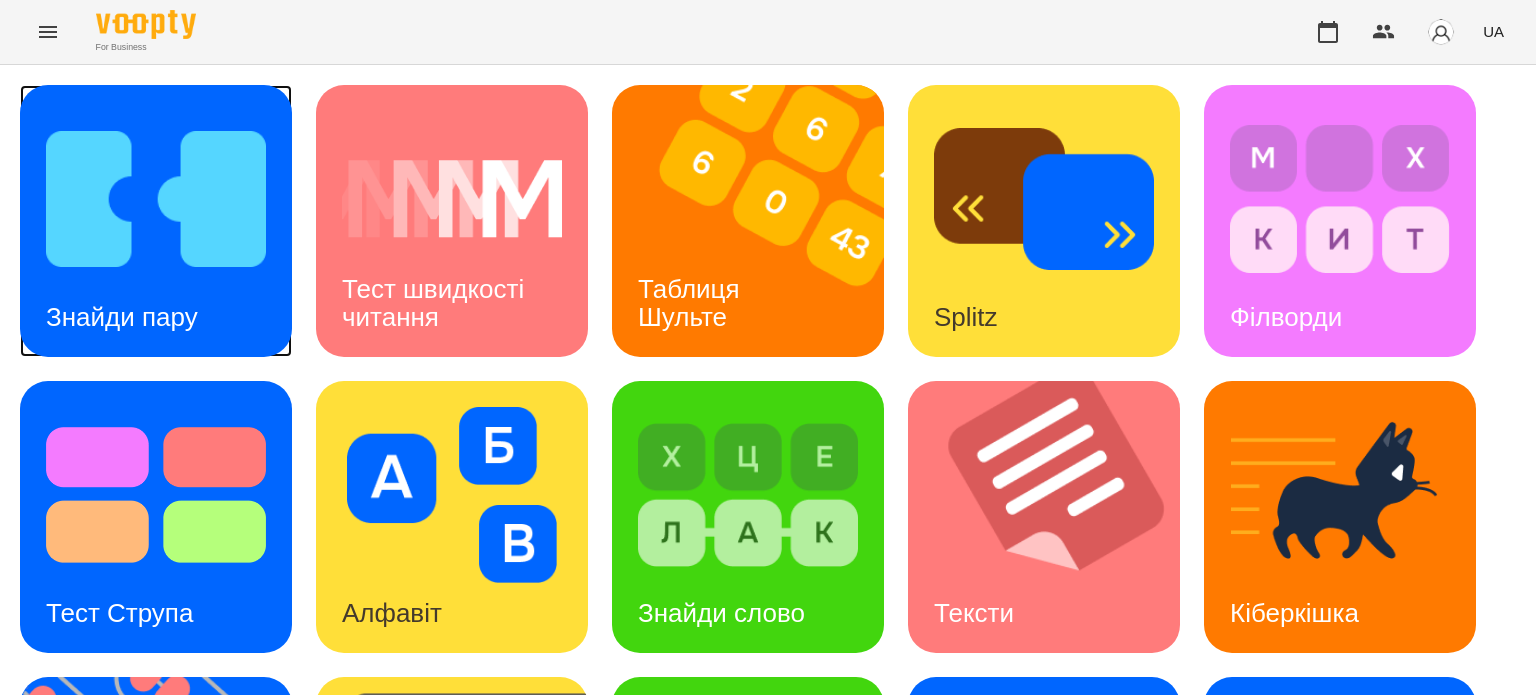 click at bounding box center (156, 199) 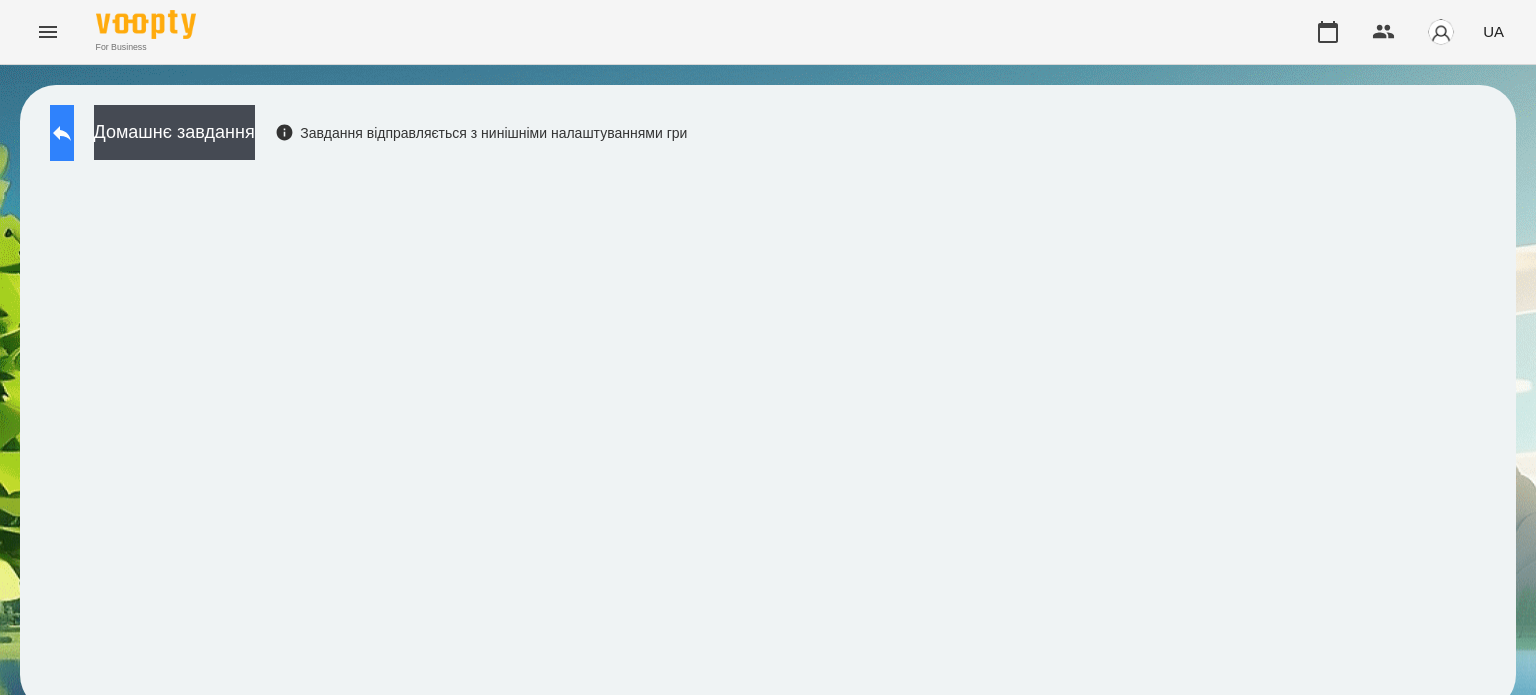 click 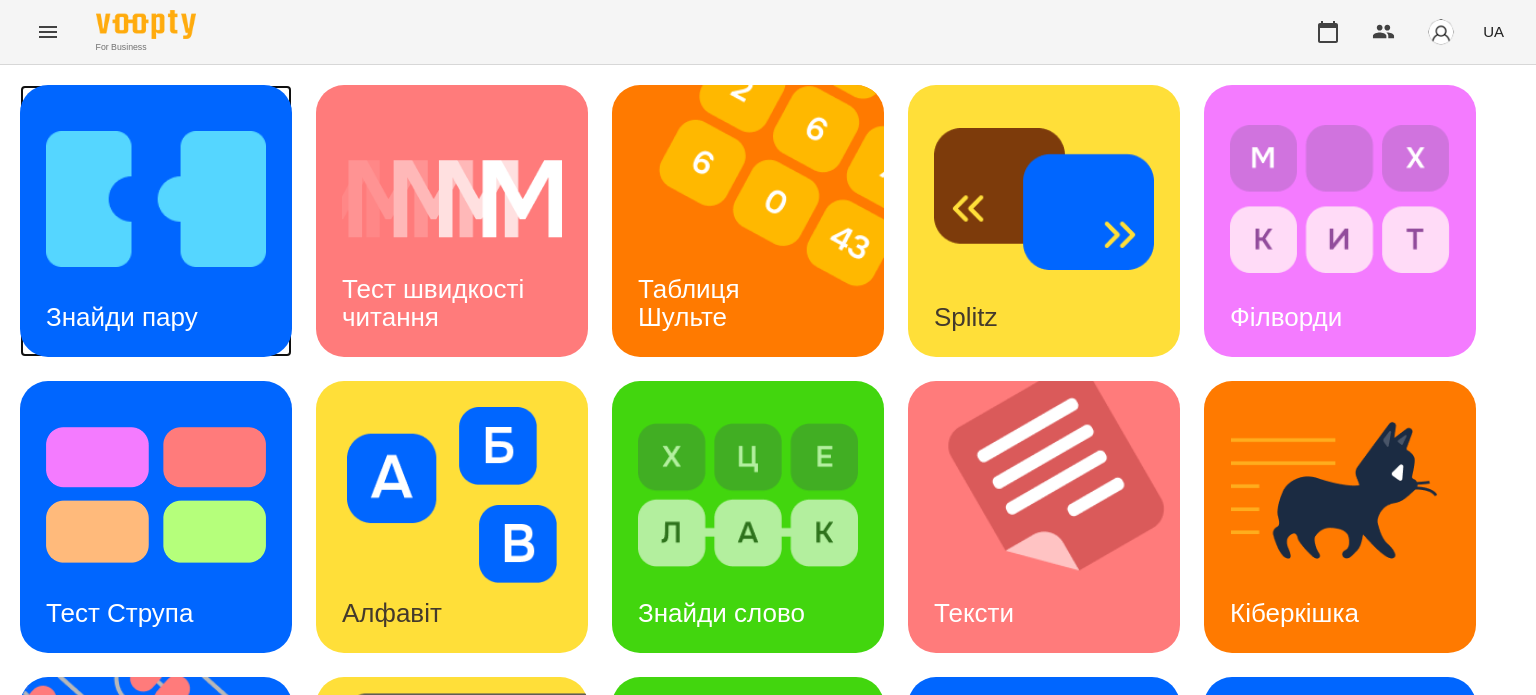click on "Знайди пару" at bounding box center [122, 317] 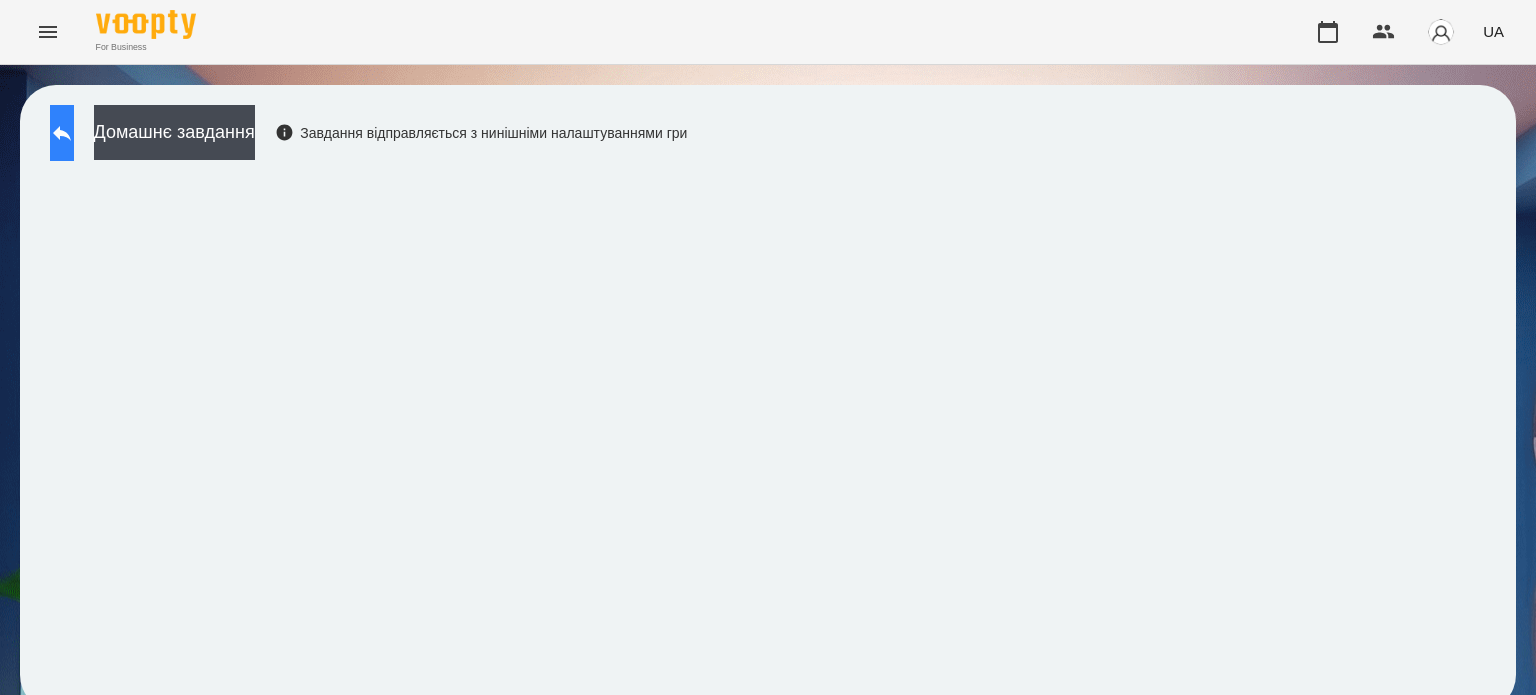 click 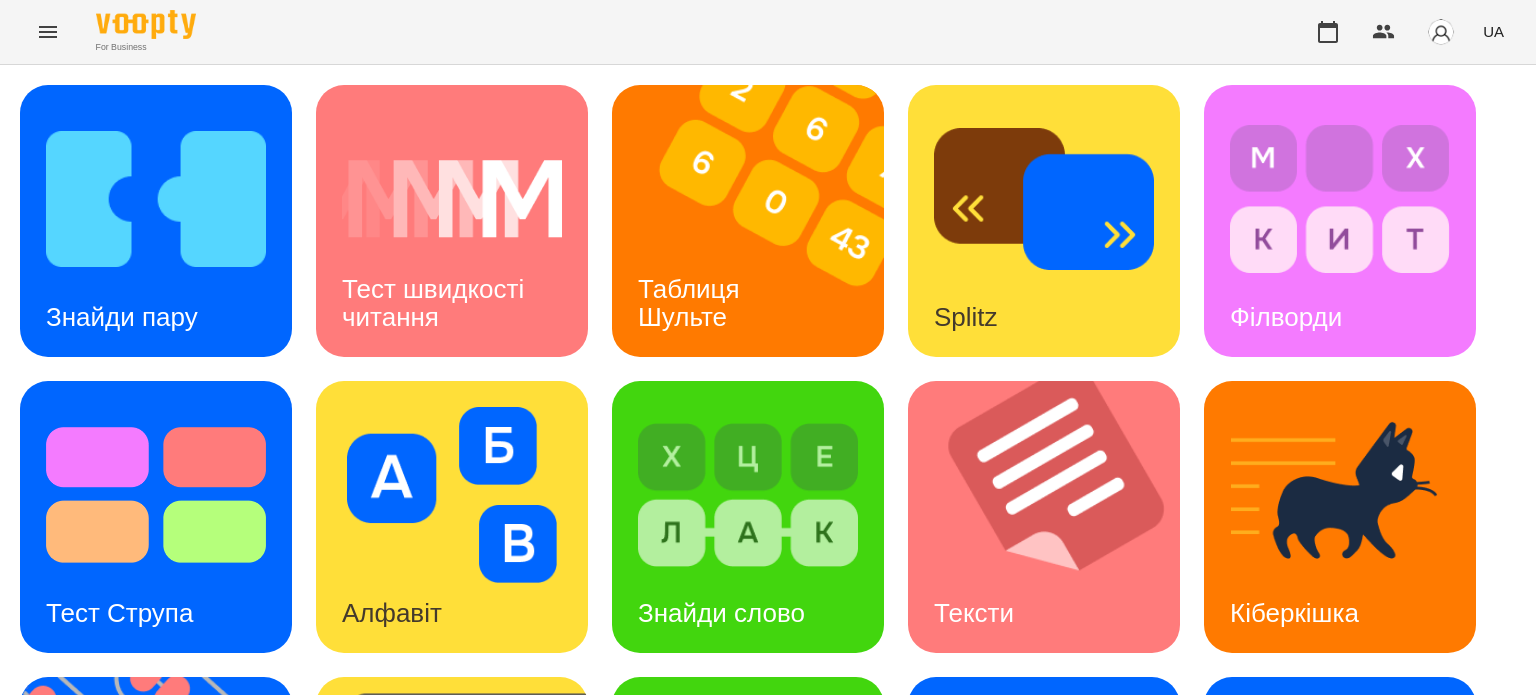 scroll, scrollTop: 569, scrollLeft: 0, axis: vertical 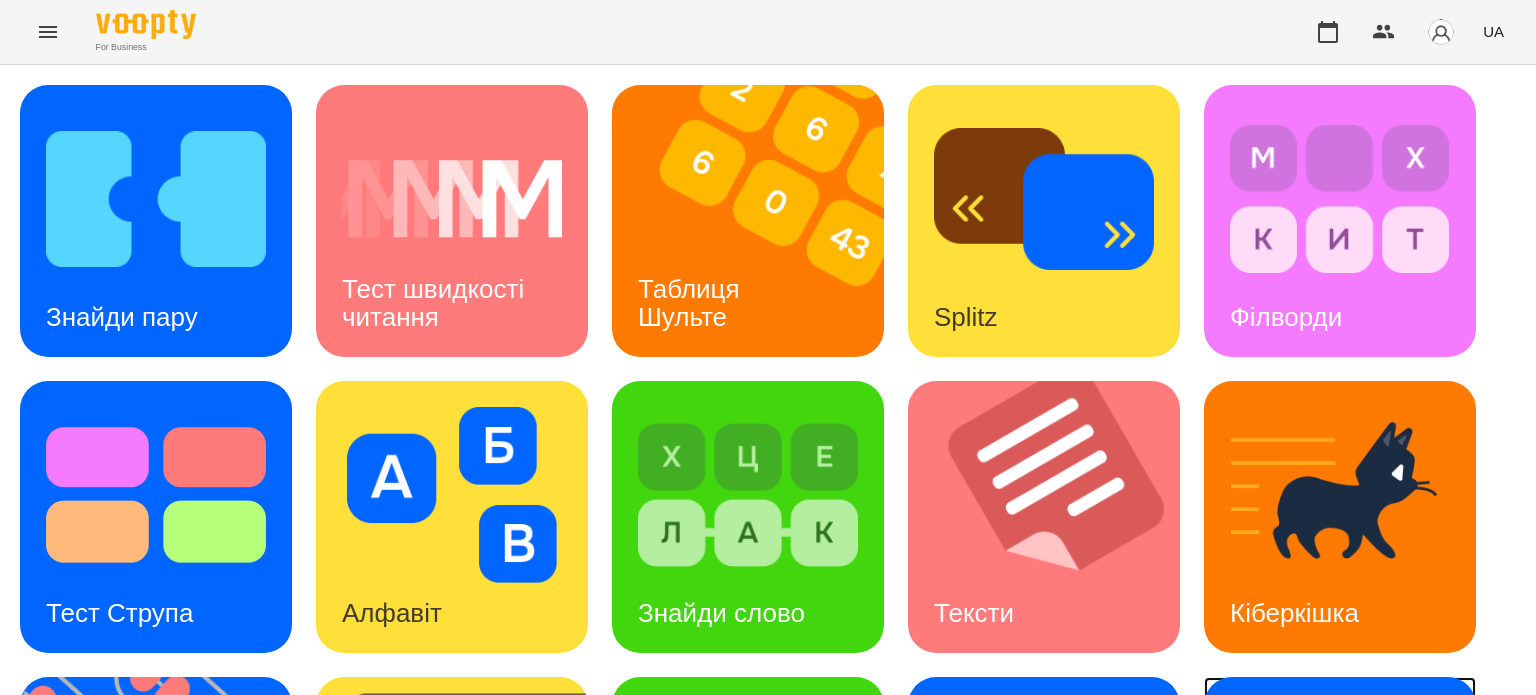 click on "Ментальний
рахунок" at bounding box center (1308, 895) 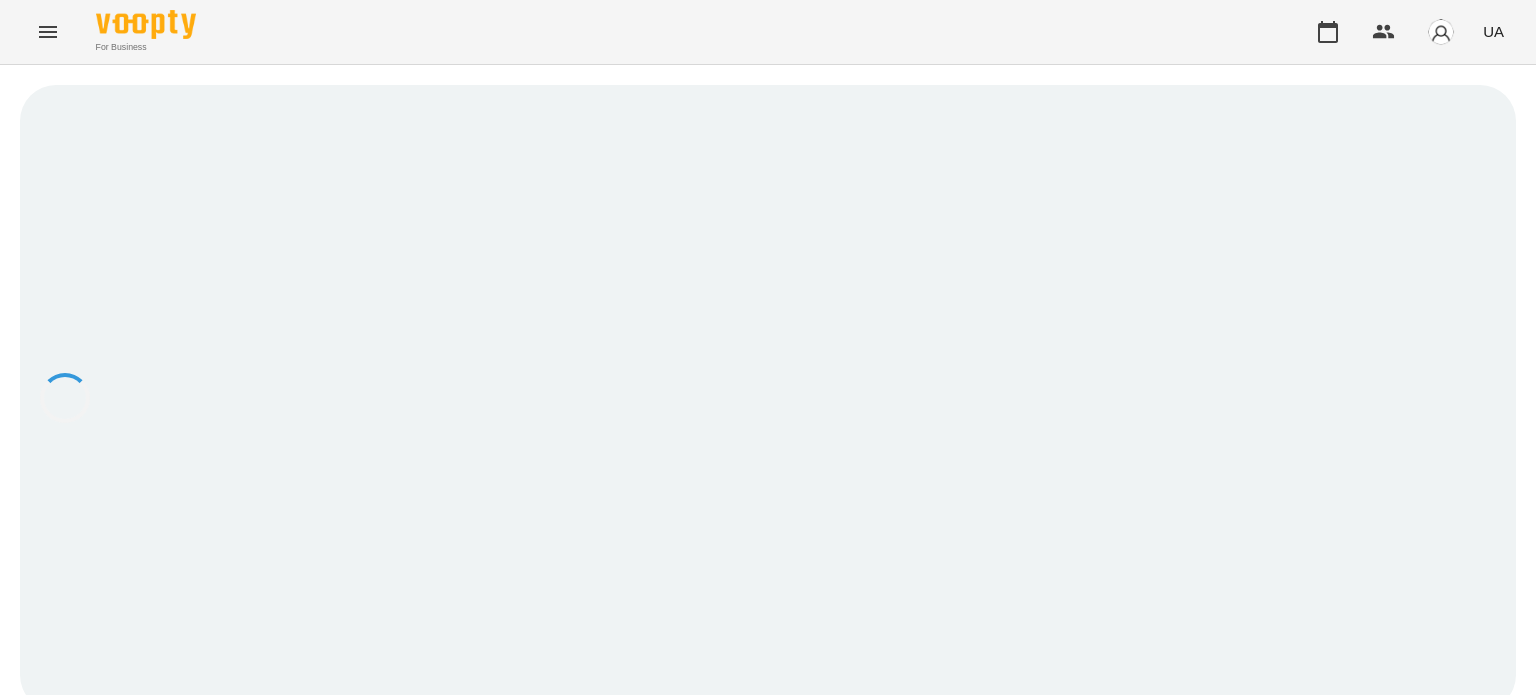 scroll, scrollTop: 0, scrollLeft: 0, axis: both 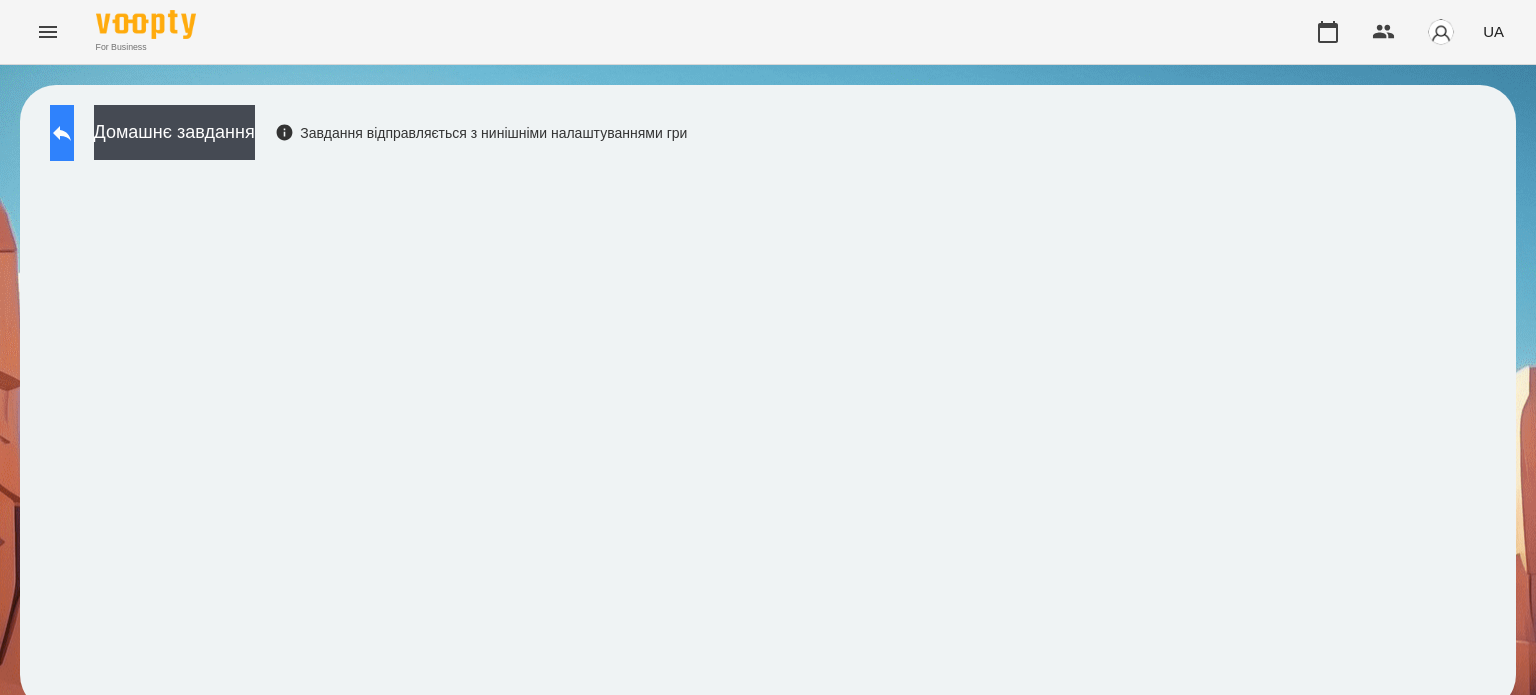 click at bounding box center (62, 133) 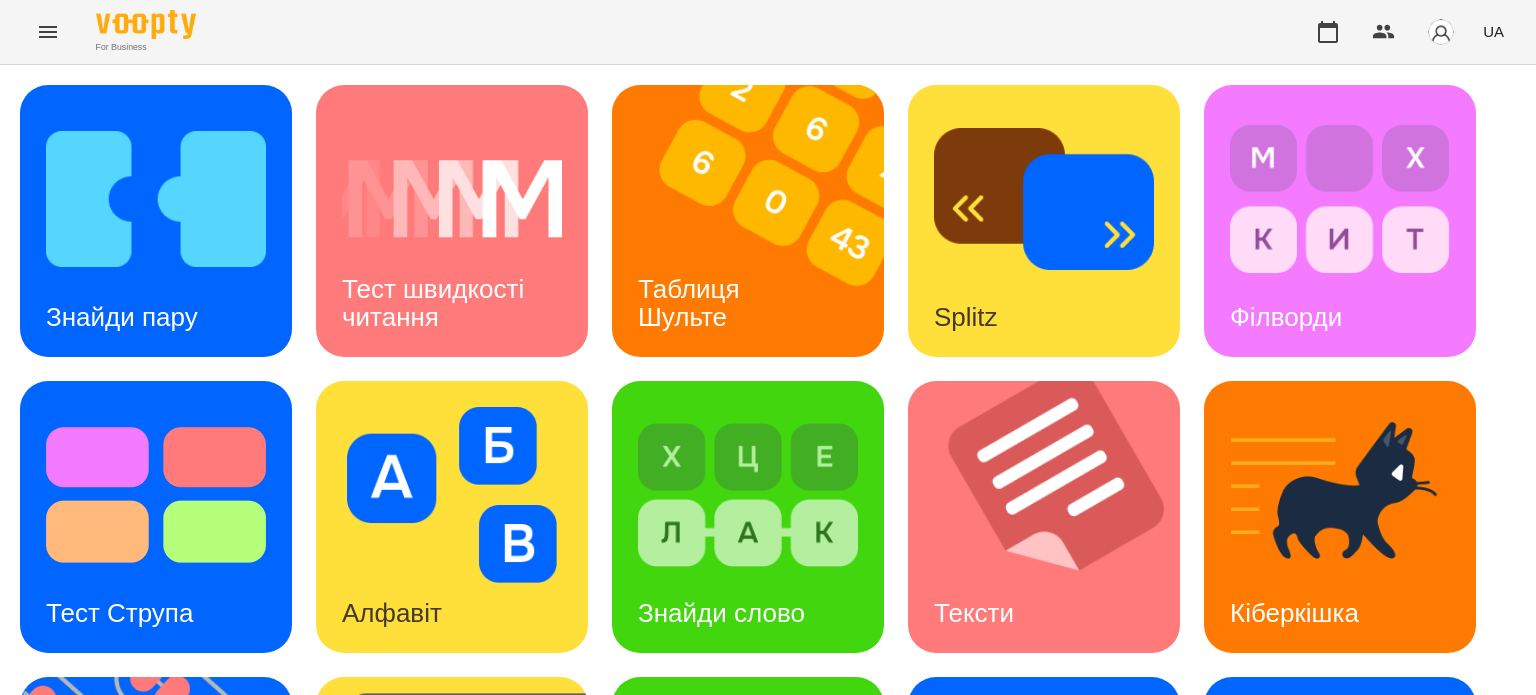 scroll, scrollTop: 569, scrollLeft: 0, axis: vertical 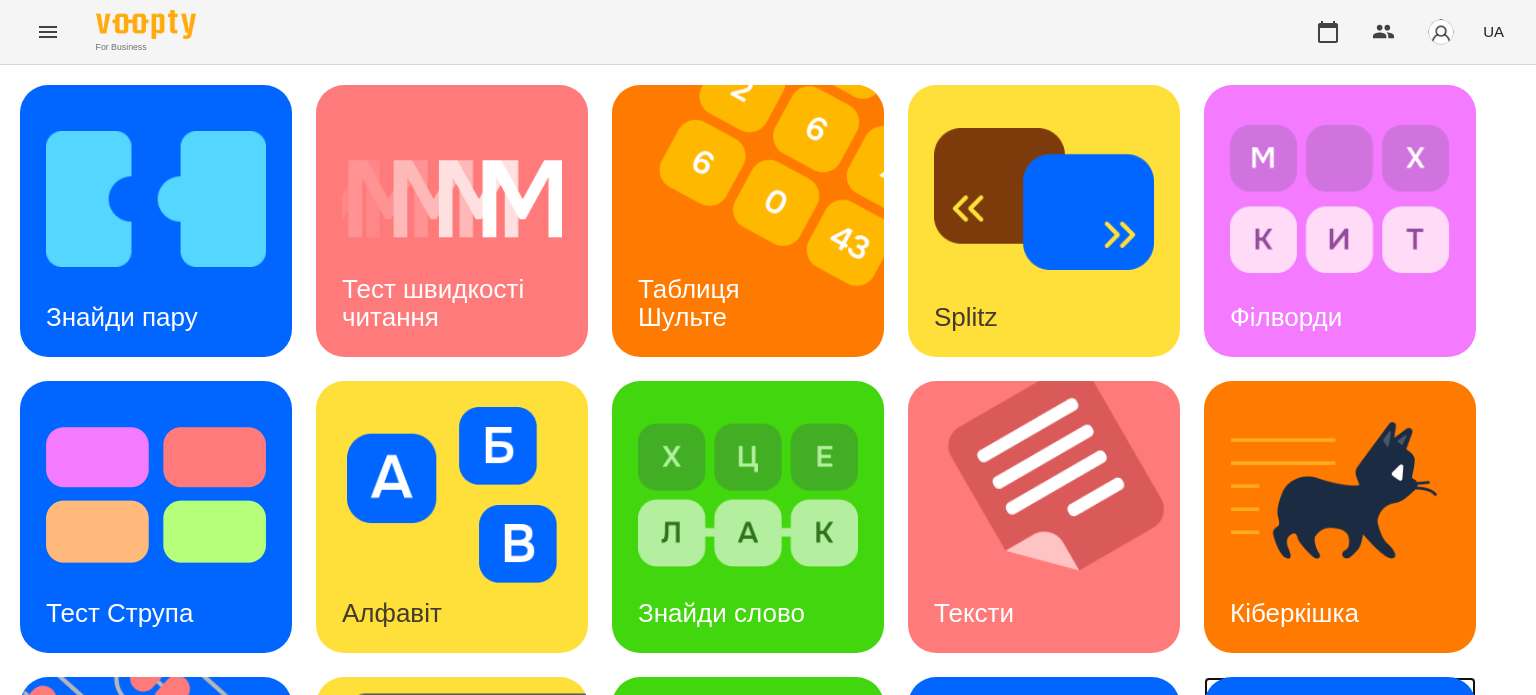 click on "Ментальний
рахунок" at bounding box center [1308, 895] 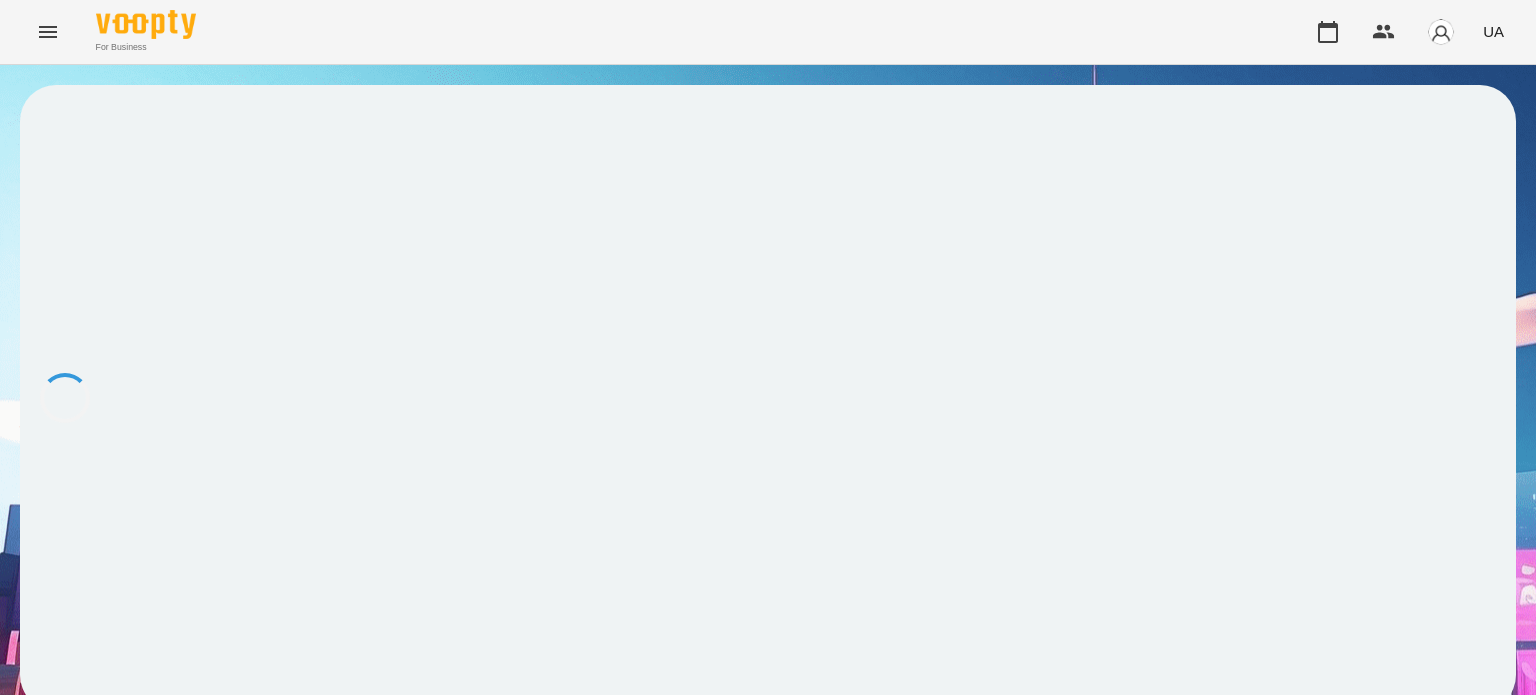 scroll, scrollTop: 0, scrollLeft: 0, axis: both 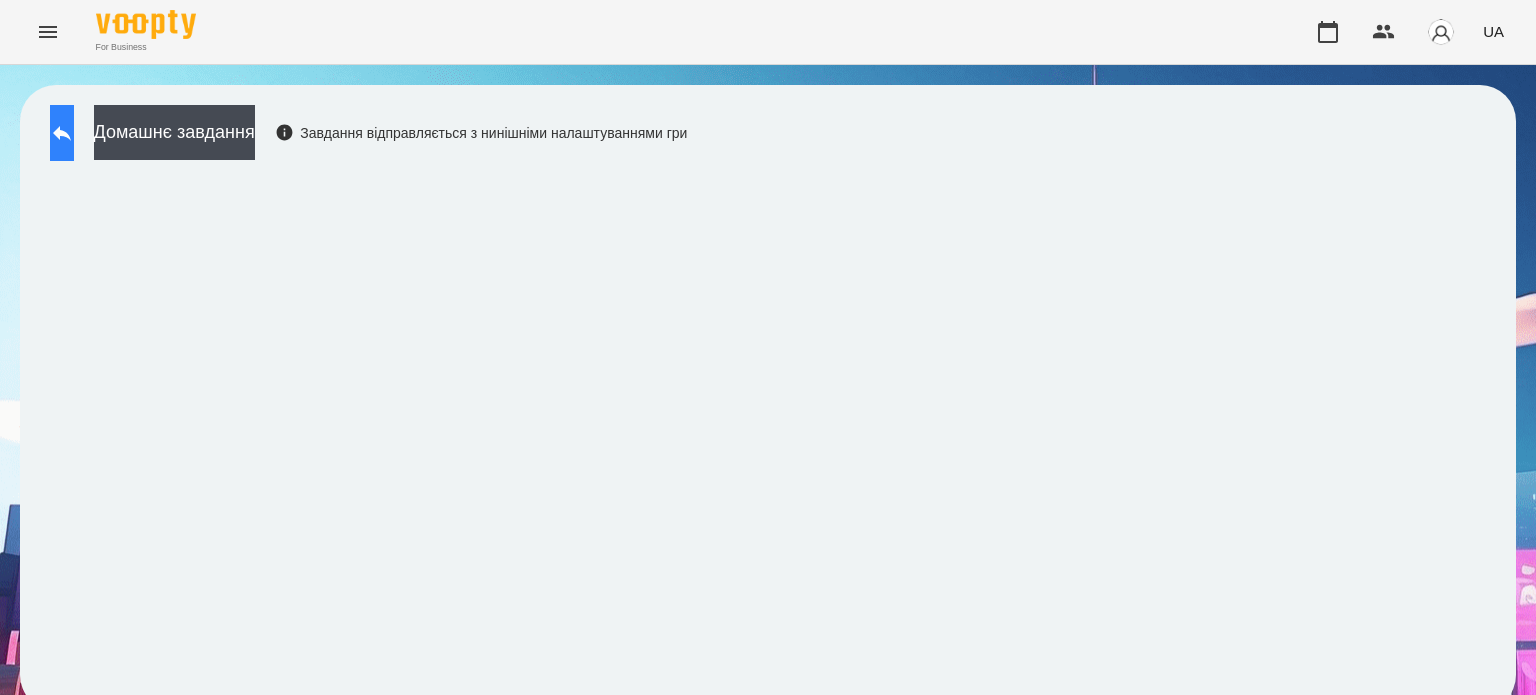 click at bounding box center (62, 133) 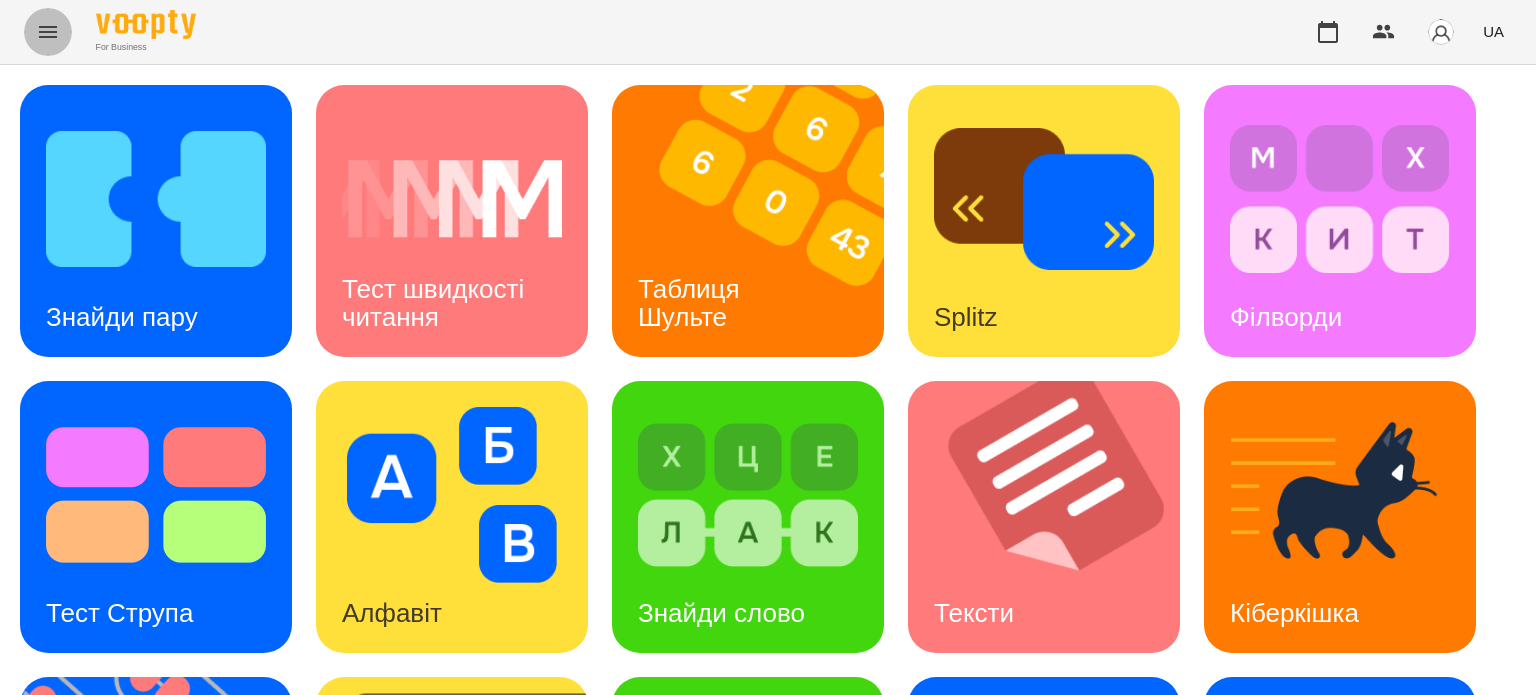 click 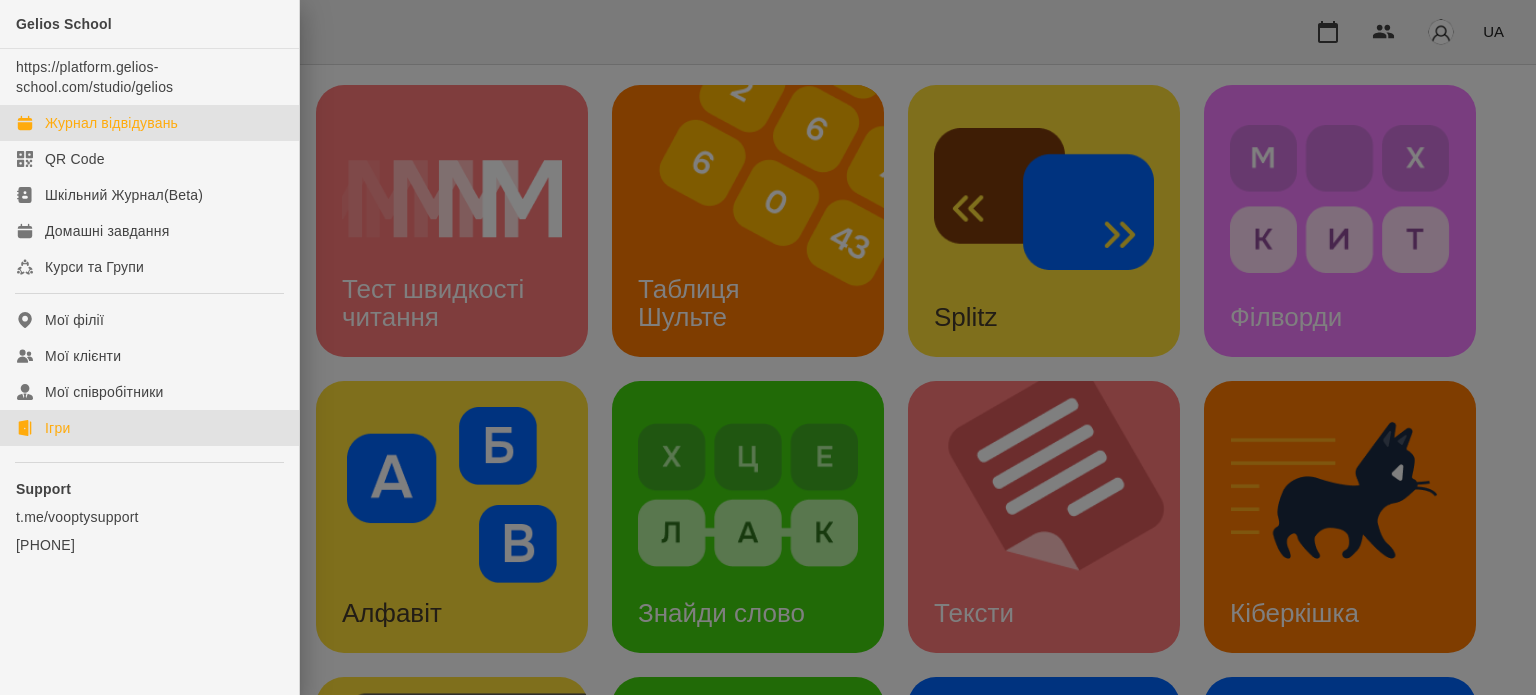 click on "Журнал відвідувань" at bounding box center (111, 123) 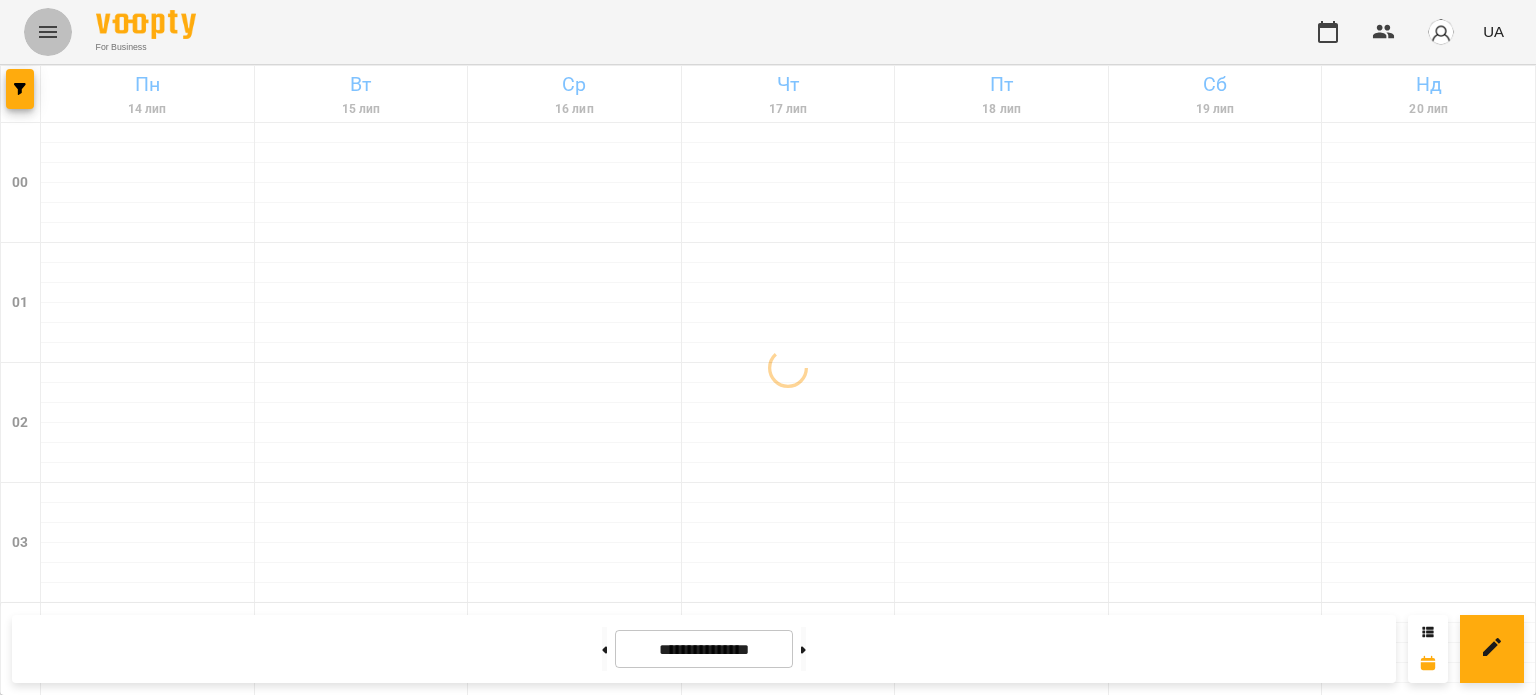 click 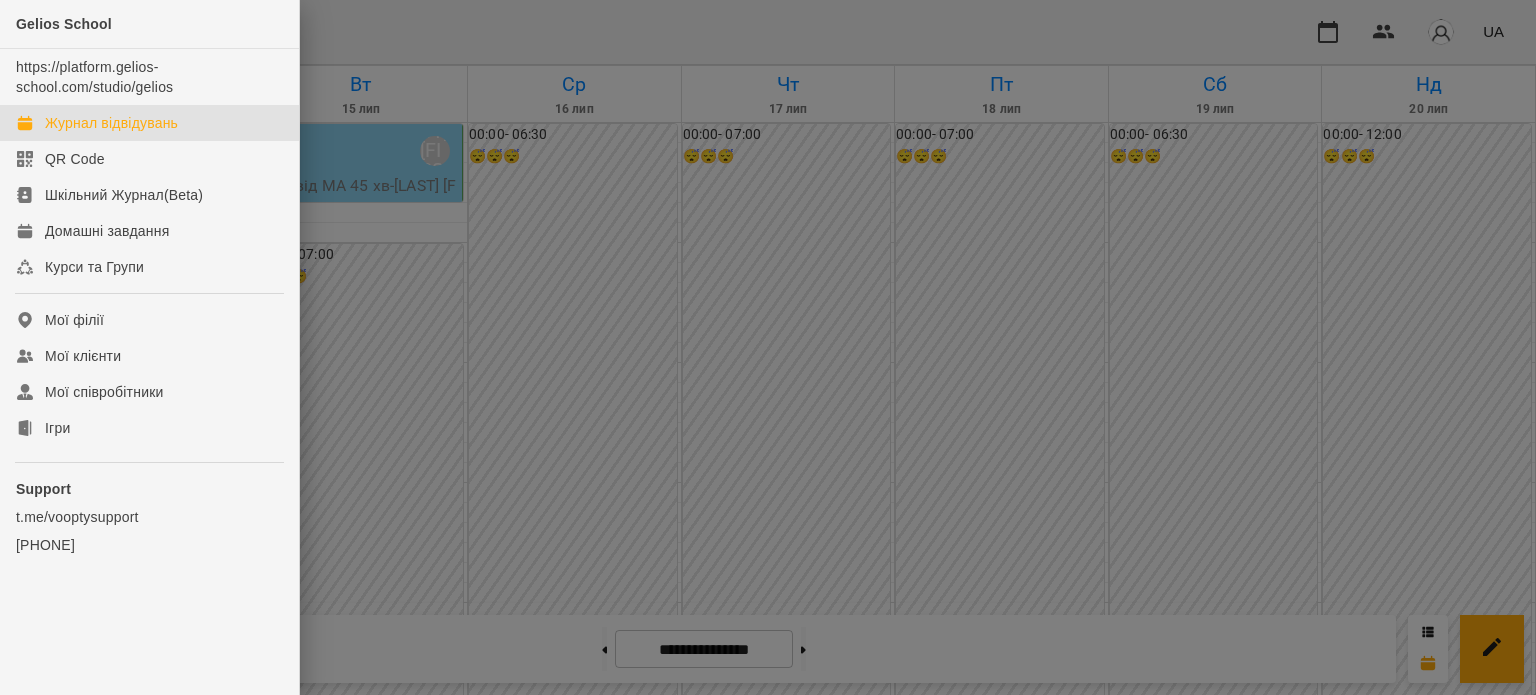 click on "Журнал відвідувань" at bounding box center (111, 123) 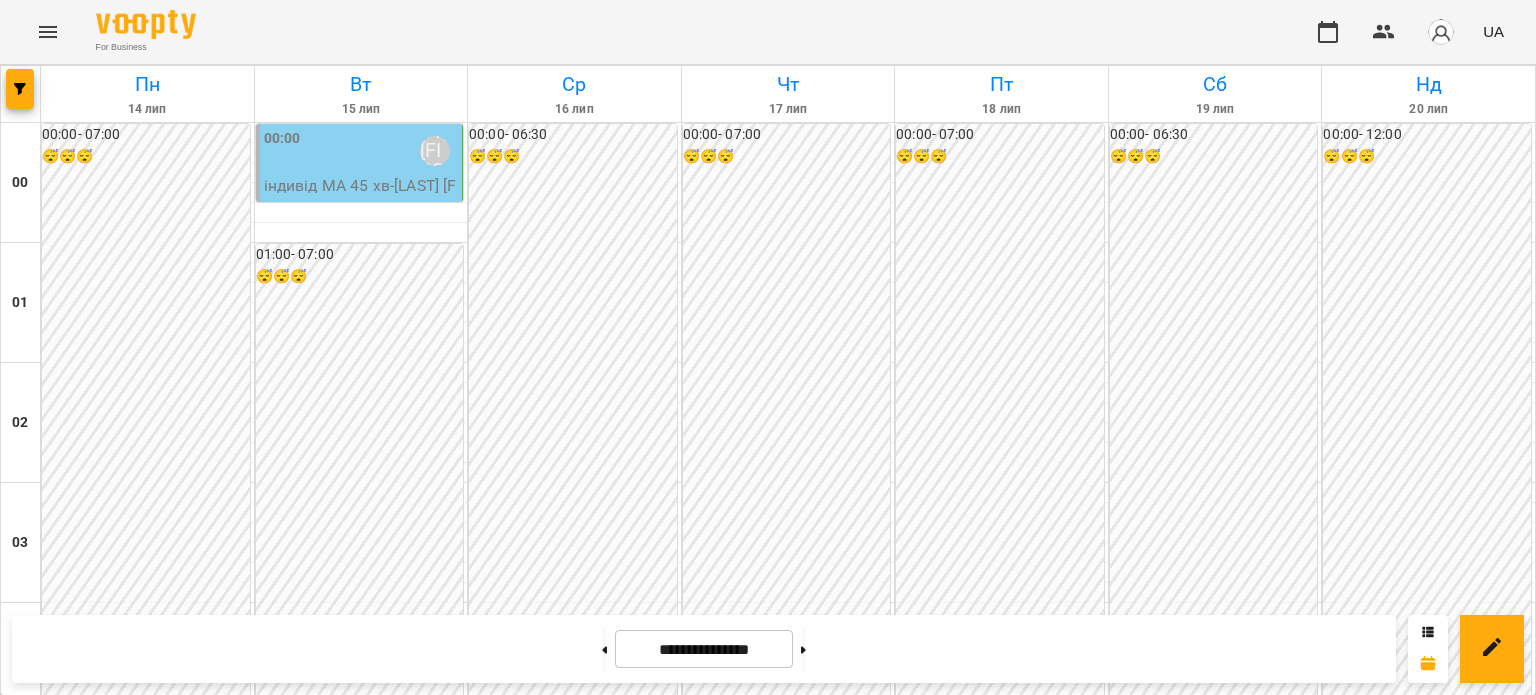click on "00:00" at bounding box center [282, 151] 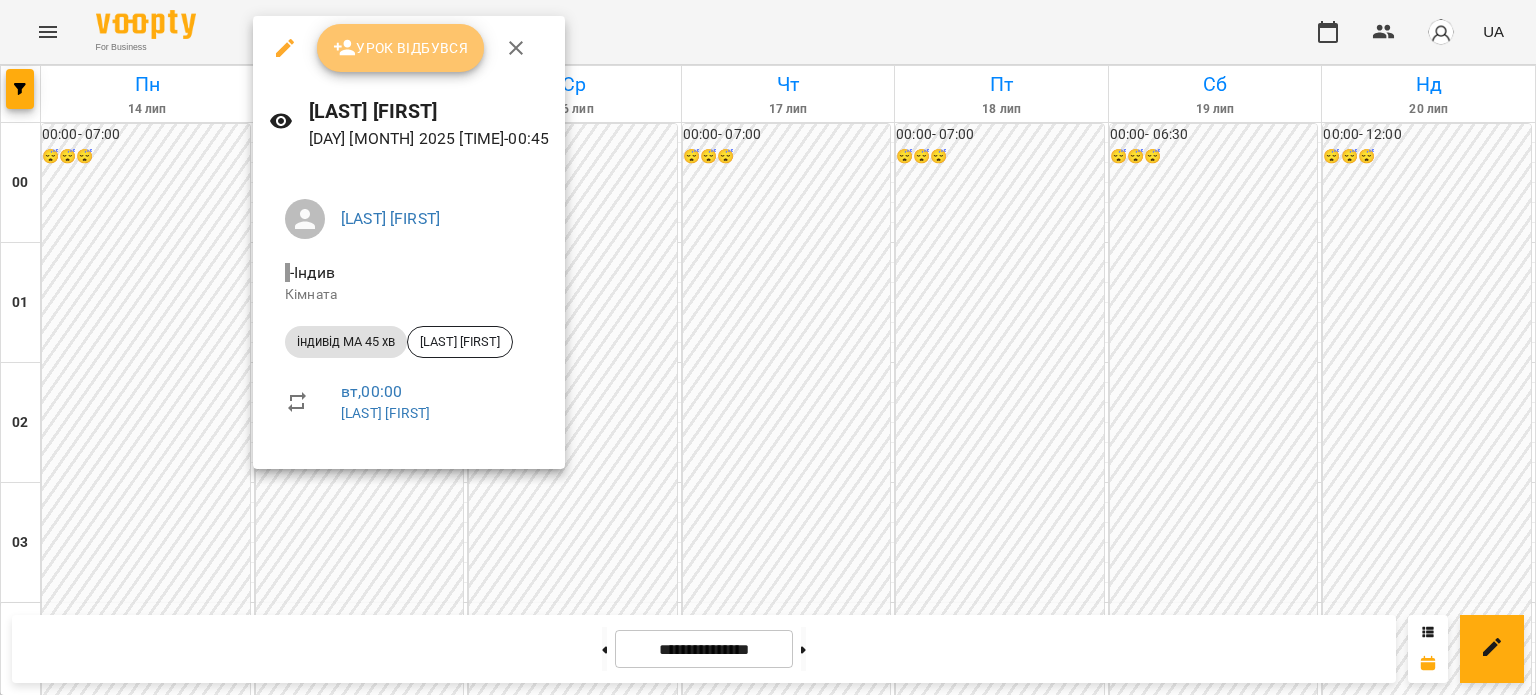 click on "Урок відбувся" at bounding box center [401, 48] 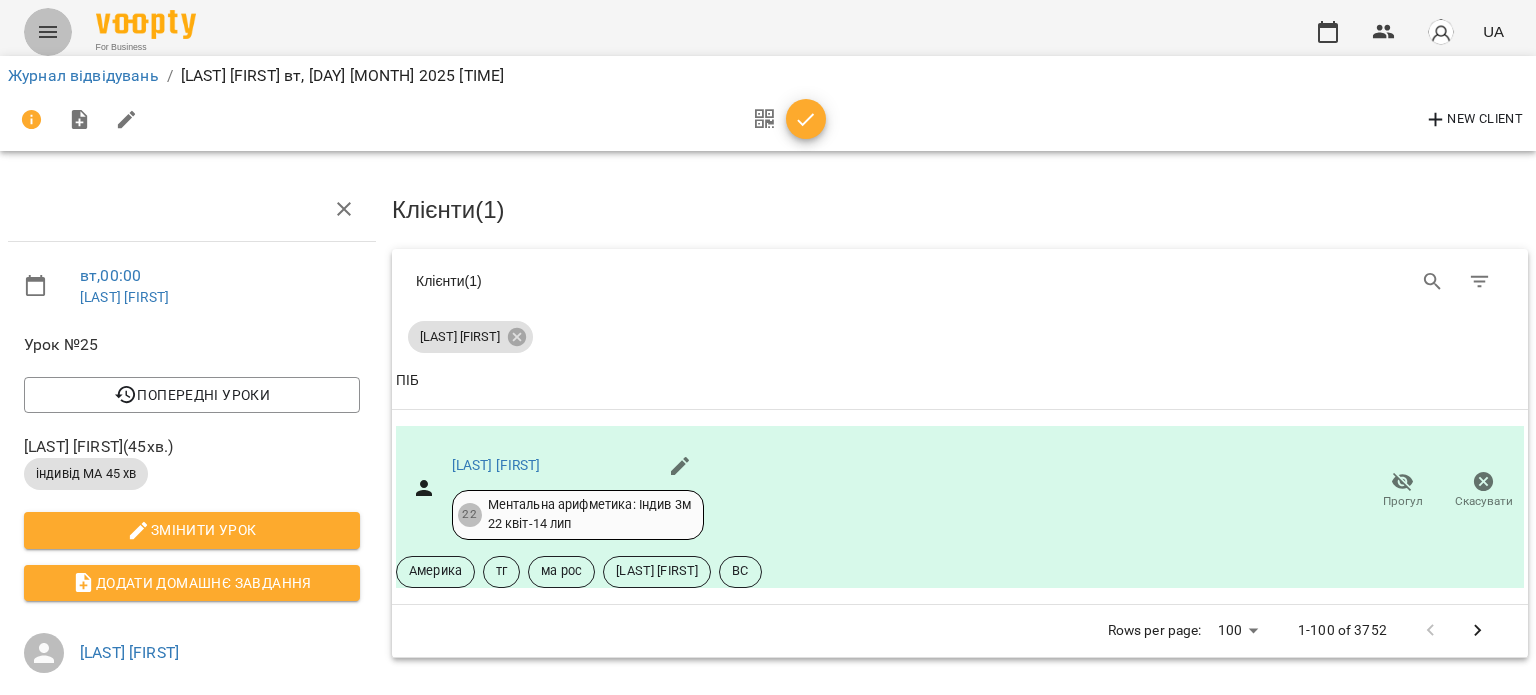 click 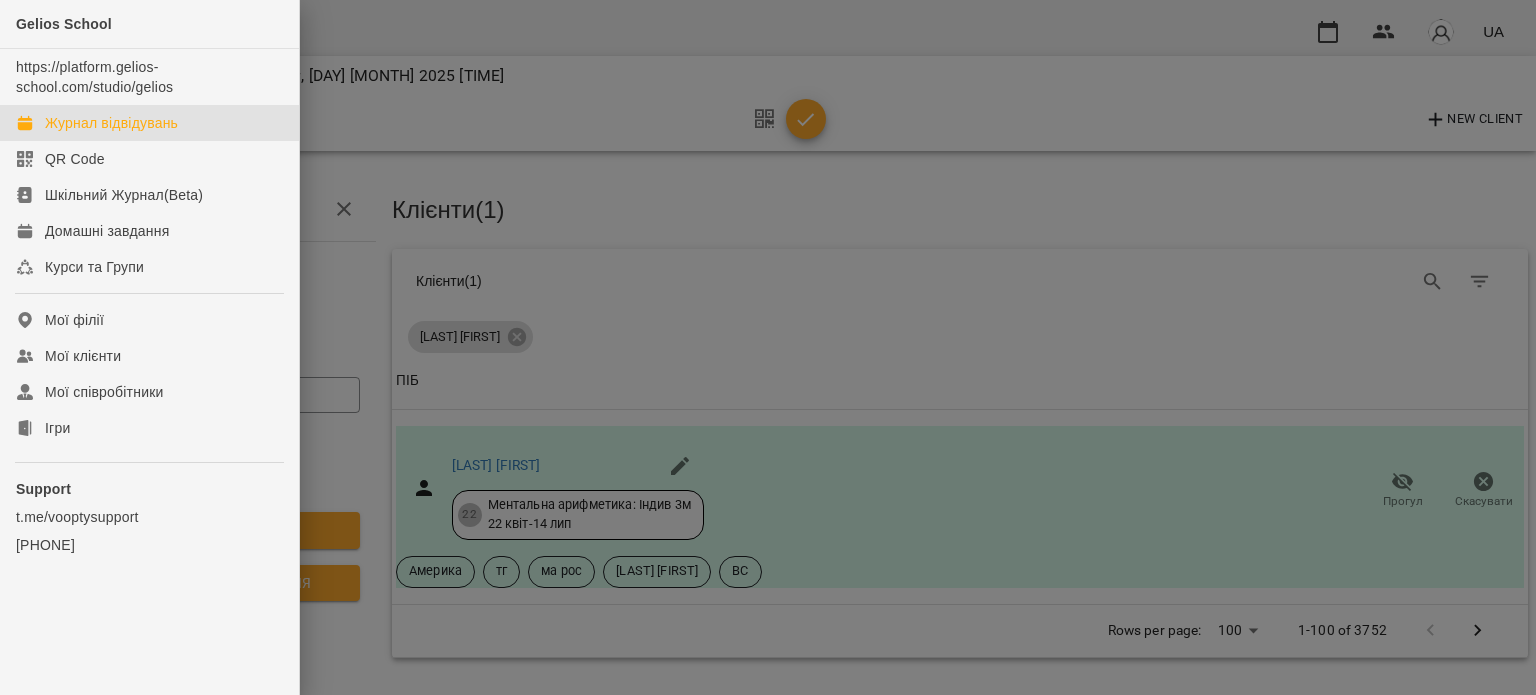 click on "Журнал відвідувань" at bounding box center [111, 123] 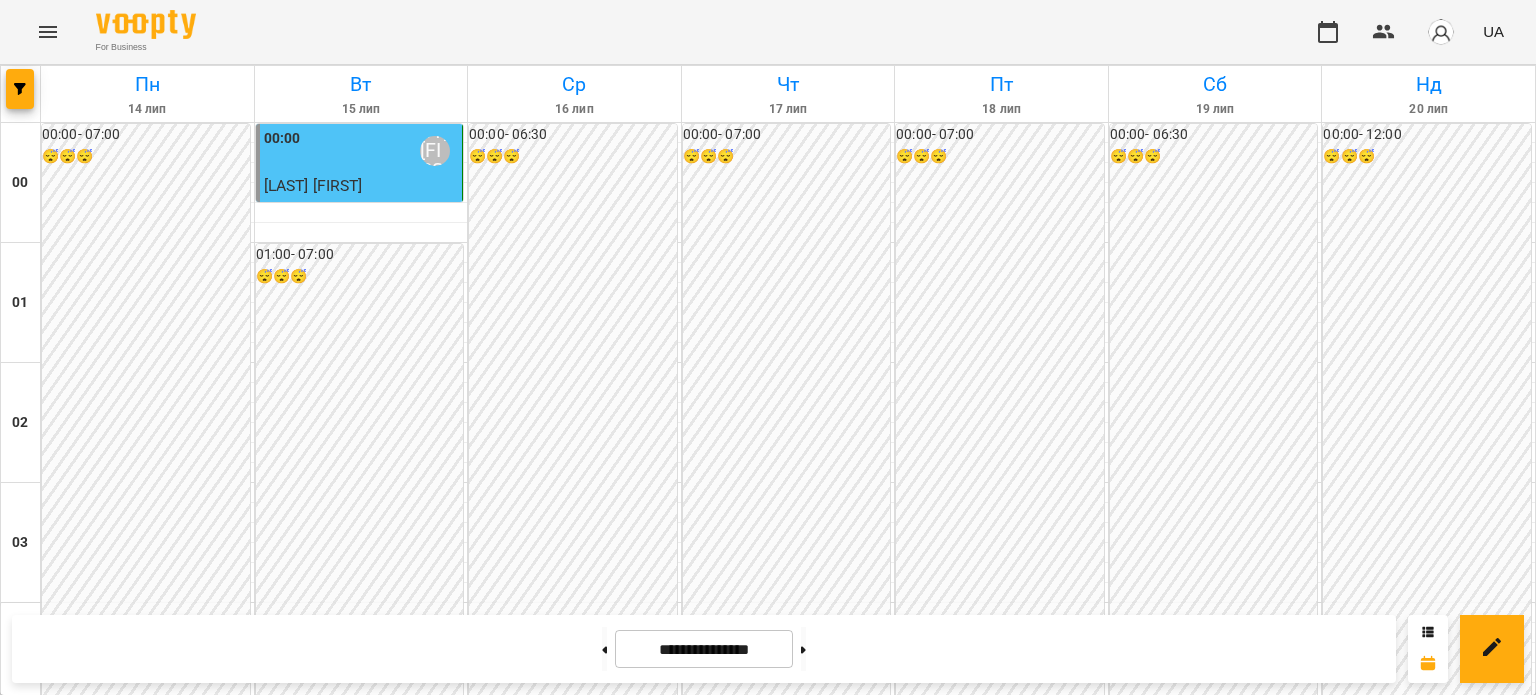 click on "[TIME] [LAST] [FIRST]" at bounding box center [361, 151] 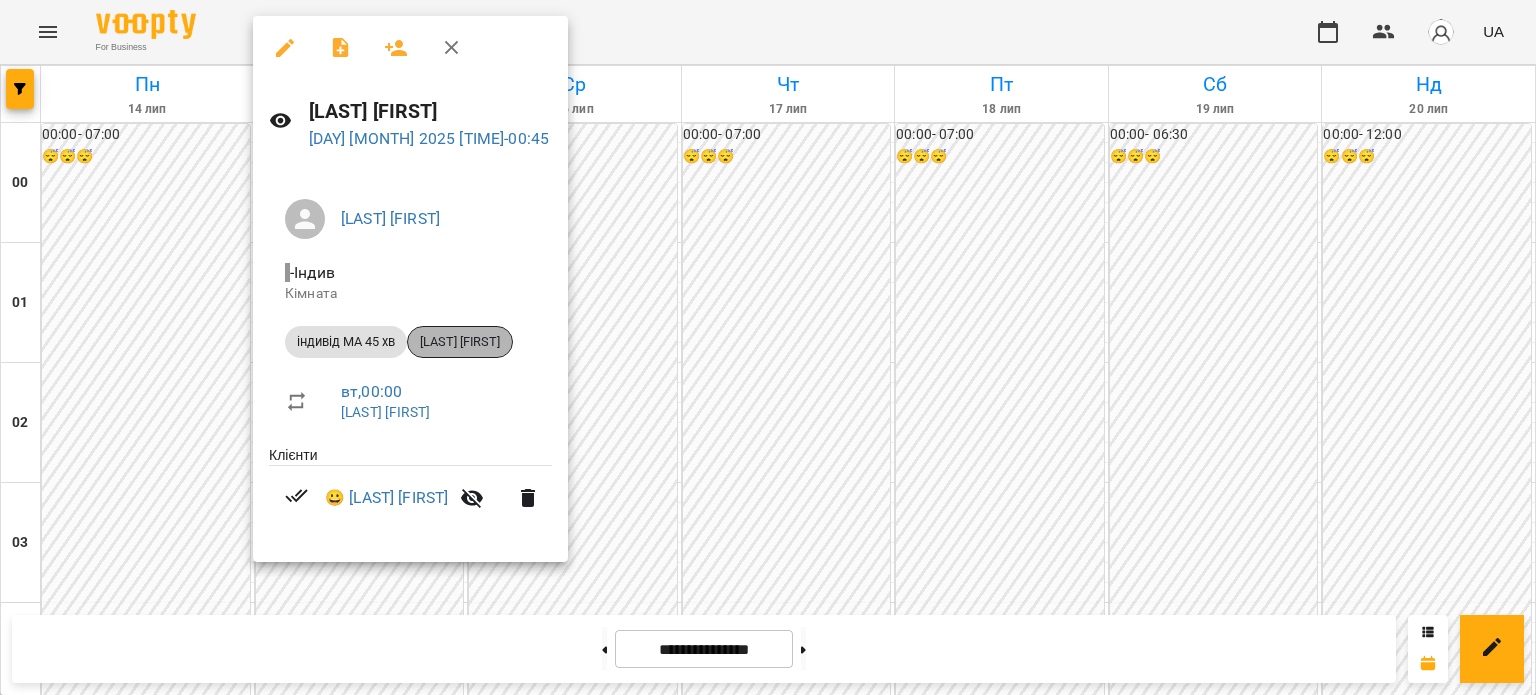 click on "[LAST] [FIRST]" at bounding box center (460, 342) 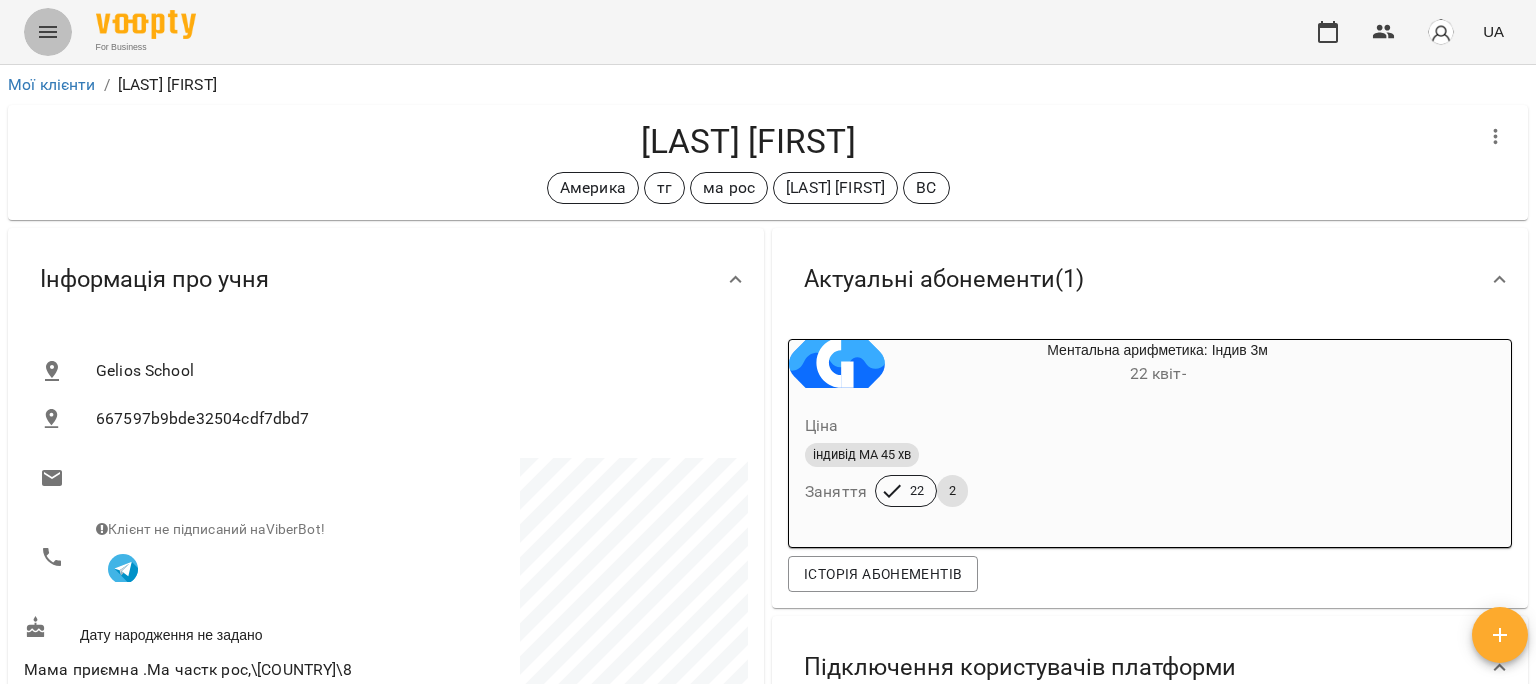 click 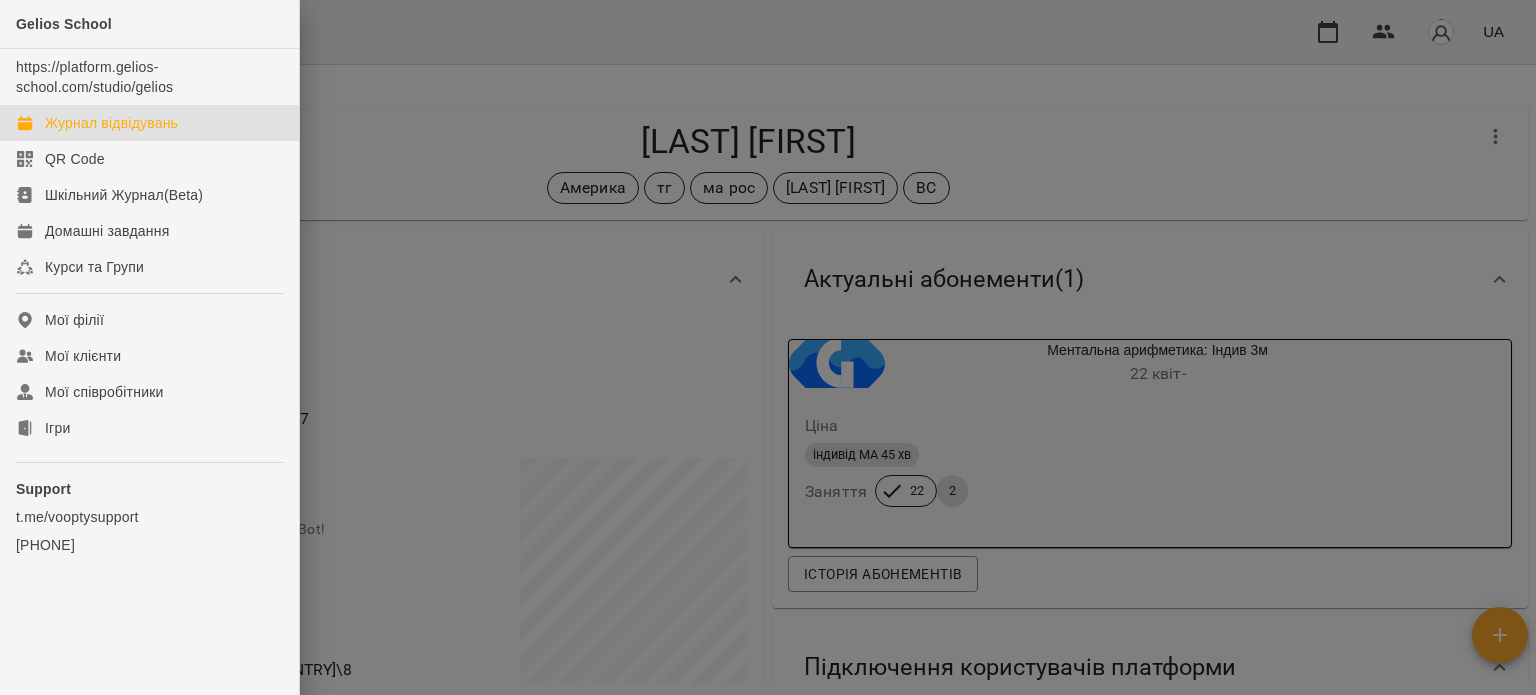 click on "Журнал відвідувань" at bounding box center [111, 123] 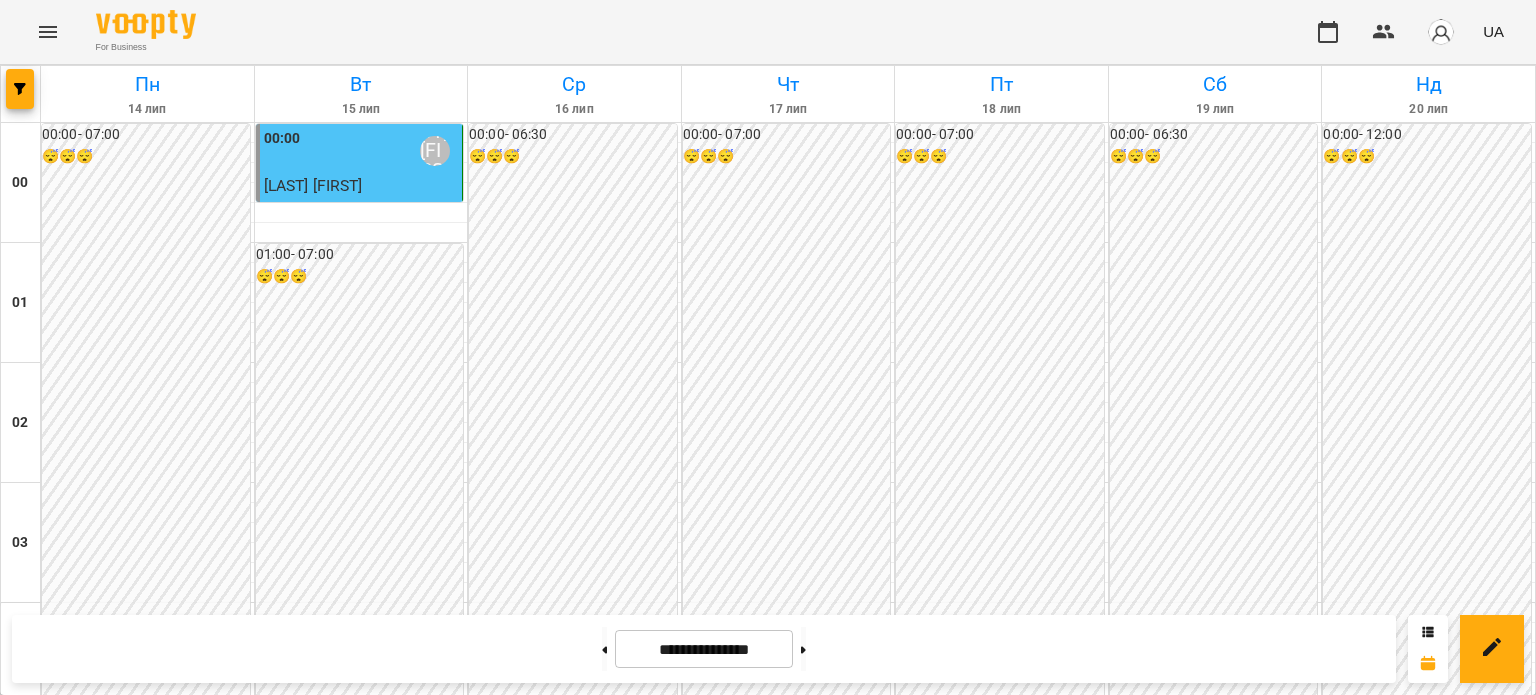 scroll, scrollTop: 1097, scrollLeft: 0, axis: vertical 